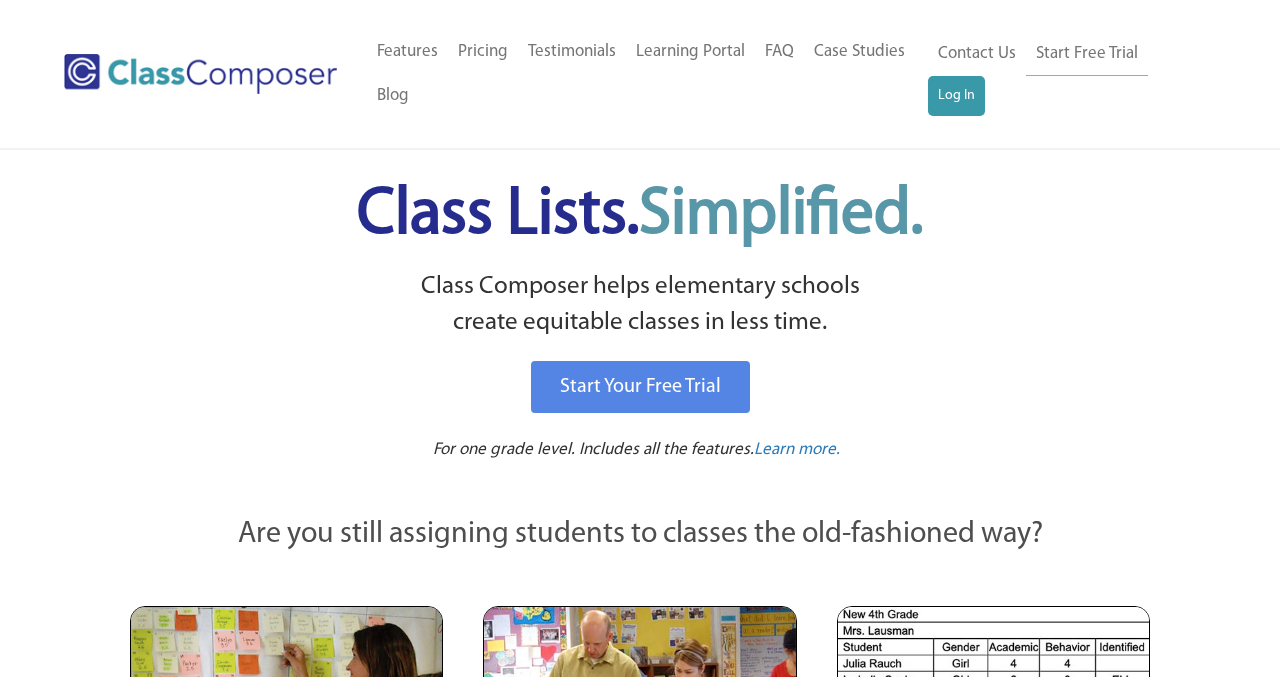 scroll, scrollTop: 0, scrollLeft: 0, axis: both 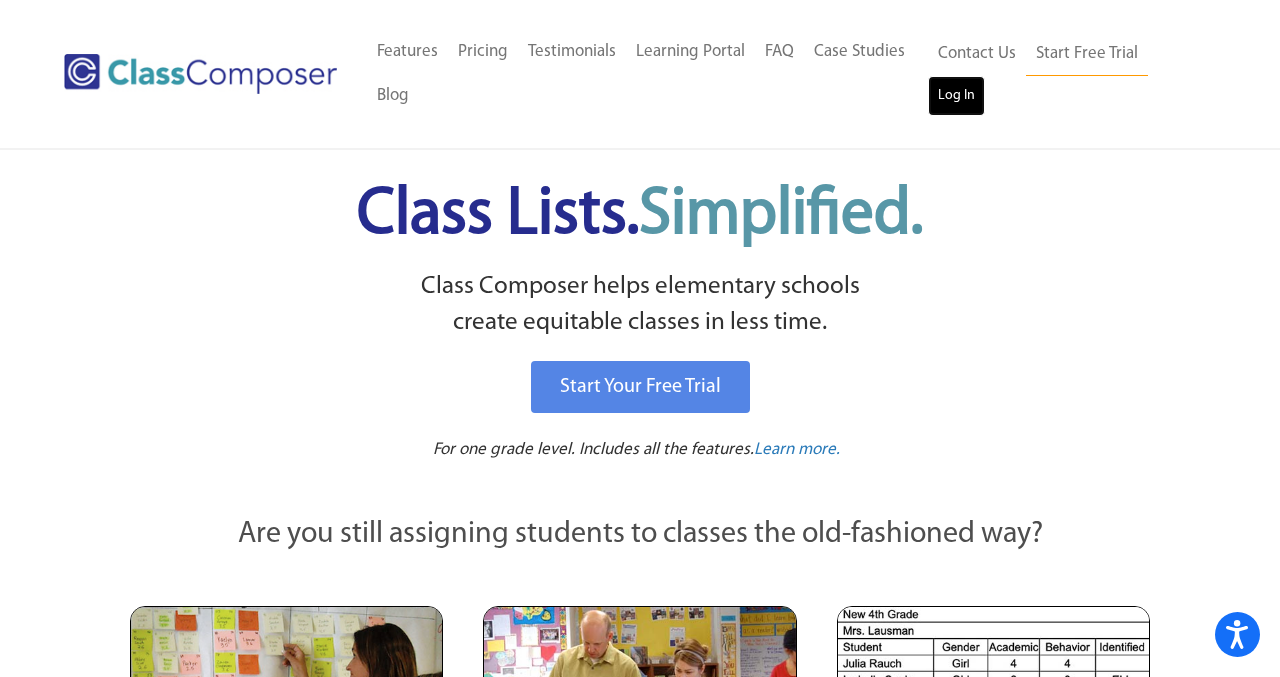 click on "Log In" at bounding box center (956, 96) 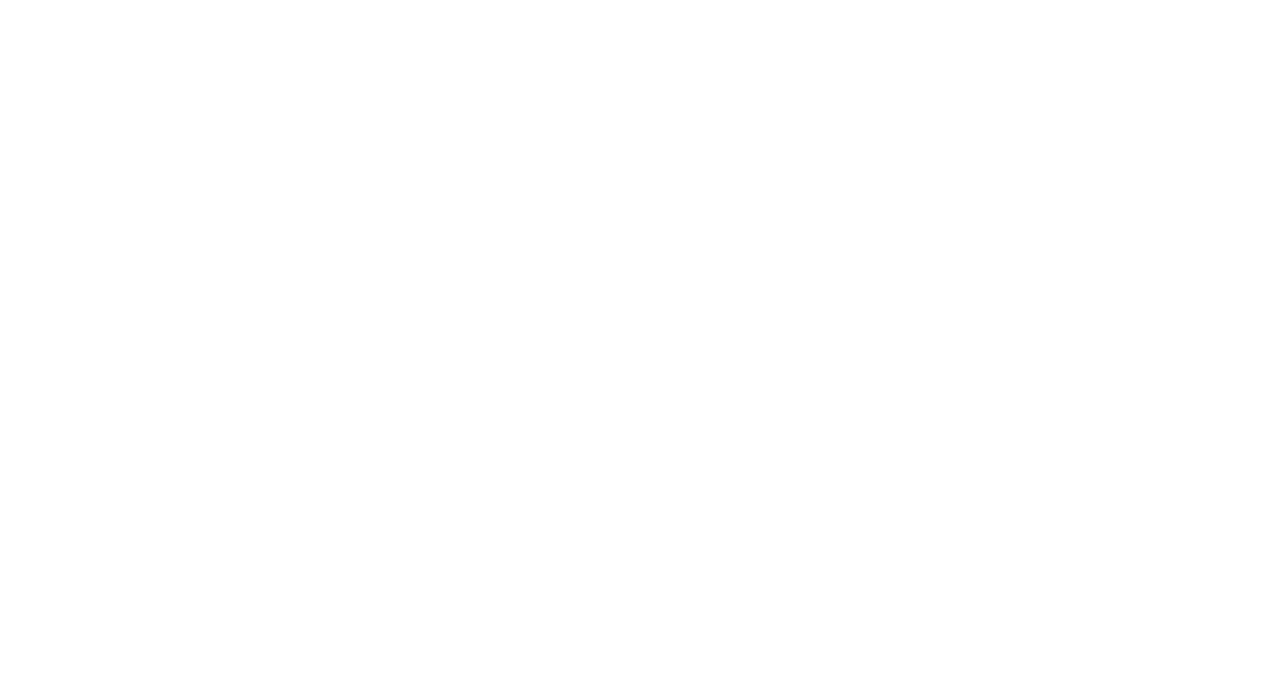 scroll, scrollTop: 0, scrollLeft: 0, axis: both 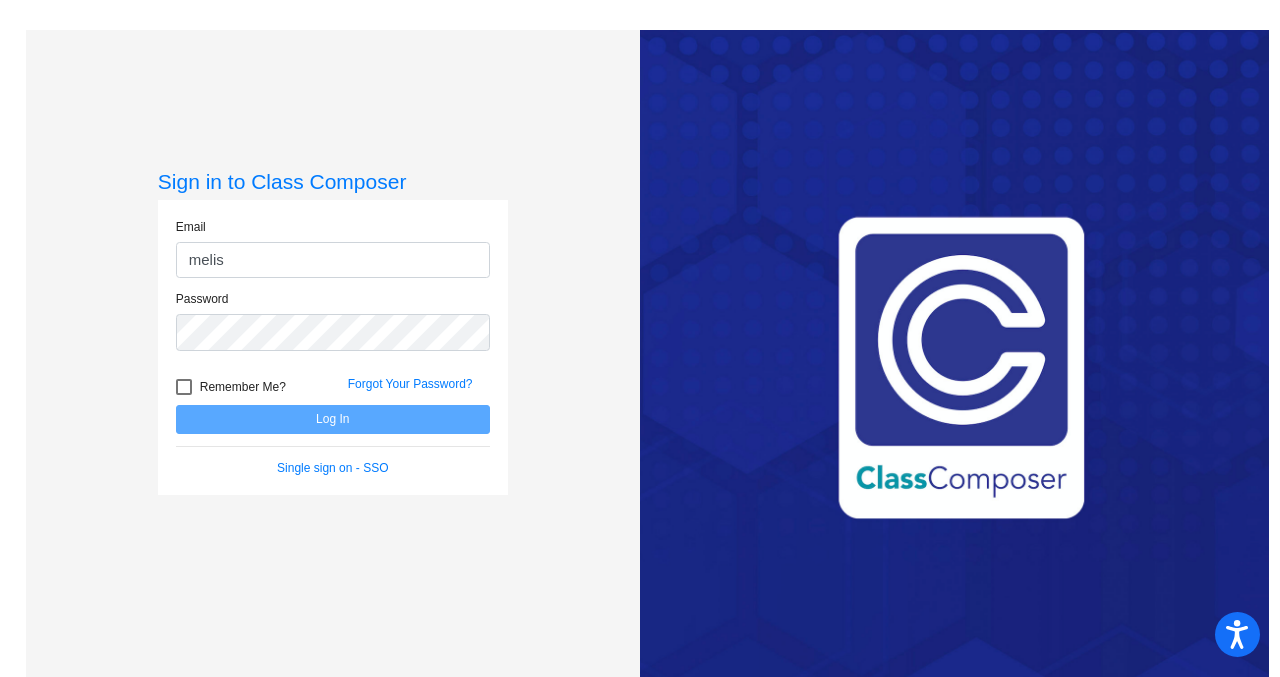 type on "[PERSON_NAME][EMAIL_ADDRESS][PERSON_NAME][DOMAIN_NAME]" 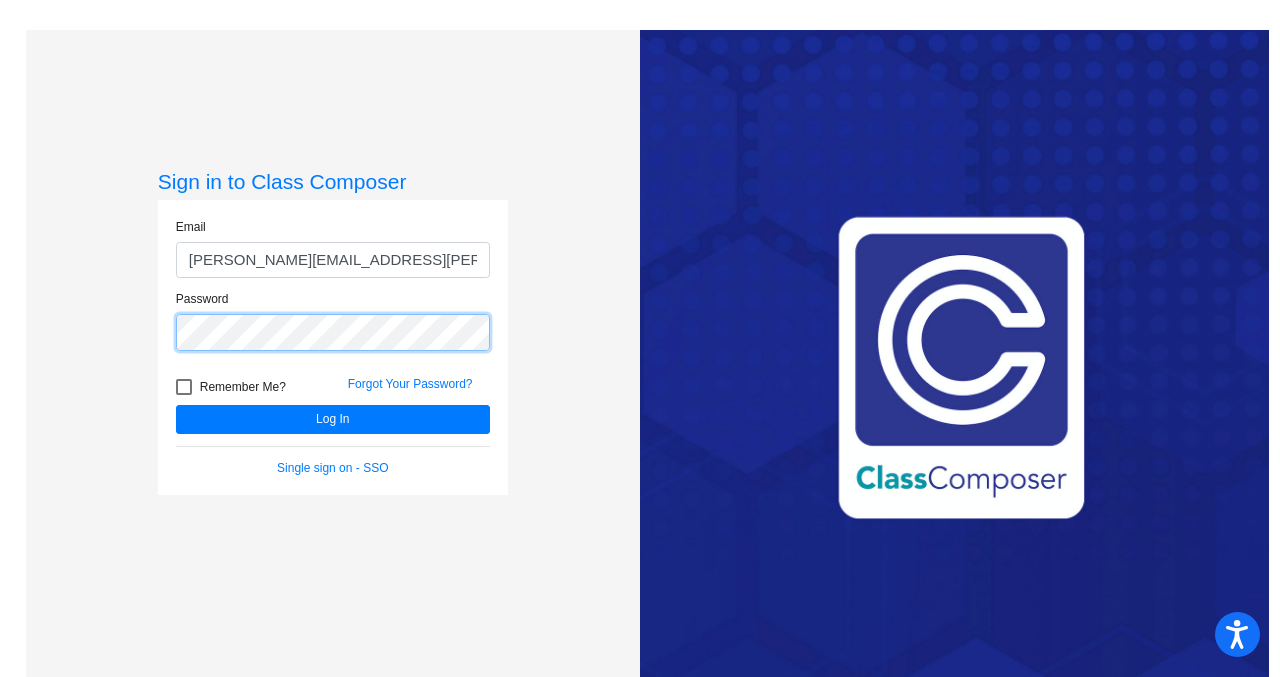 click on "Log In" 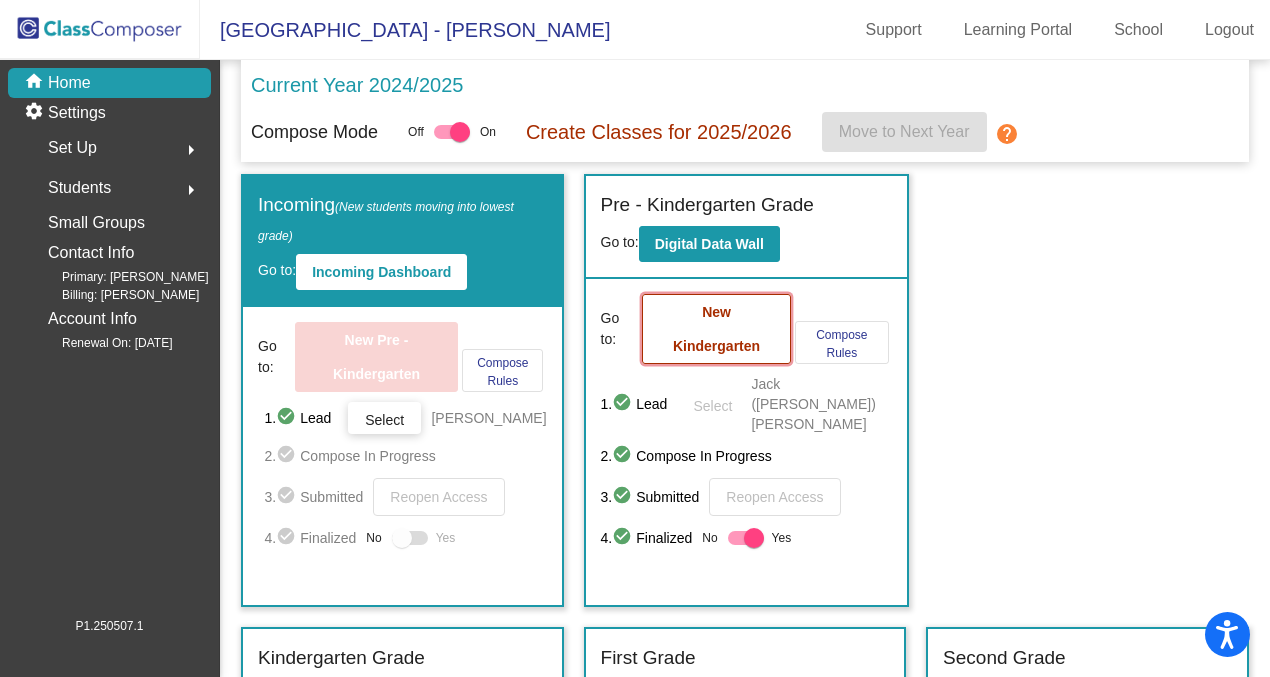 click on "New Kindergarten" 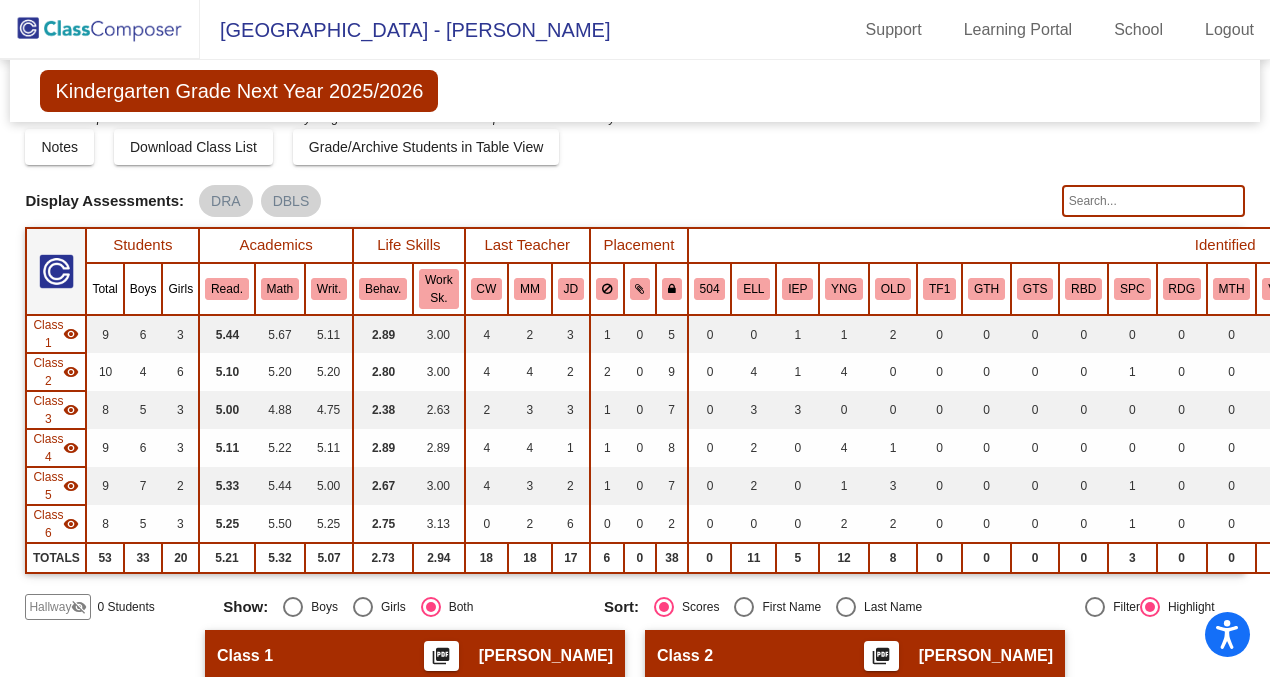 scroll, scrollTop: 0, scrollLeft: 0, axis: both 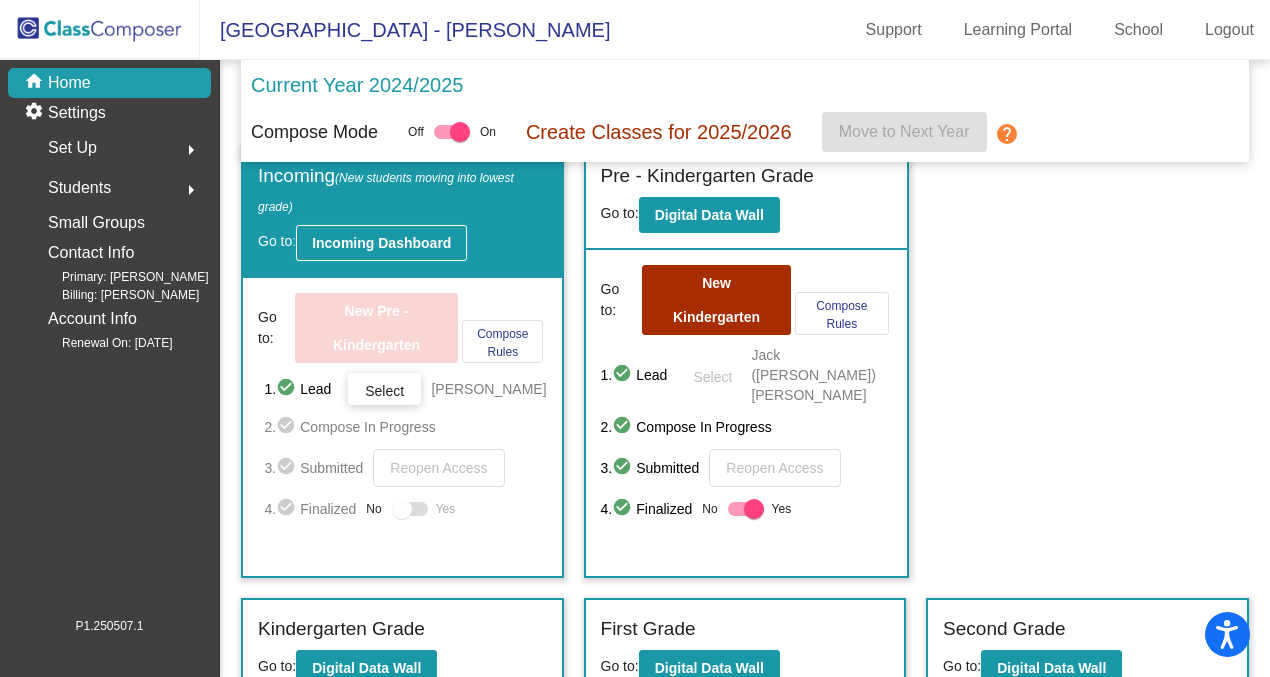 click on "Incoming Dashboard" 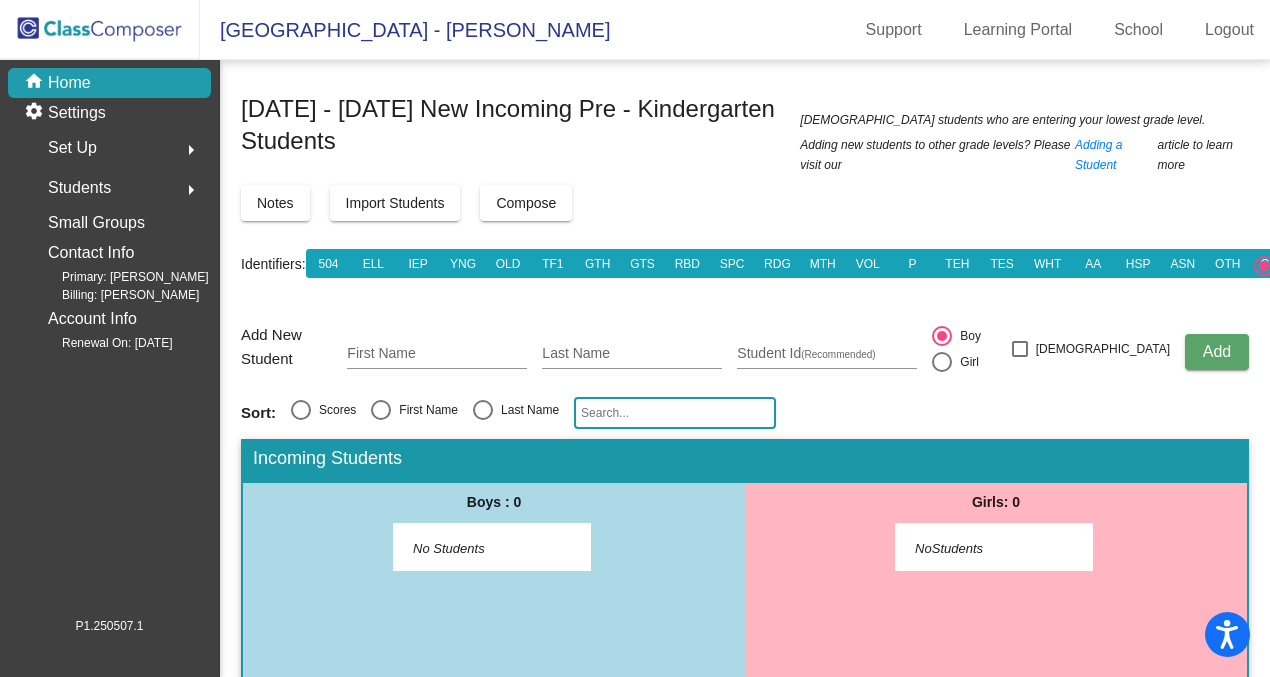 scroll, scrollTop: 92, scrollLeft: 0, axis: vertical 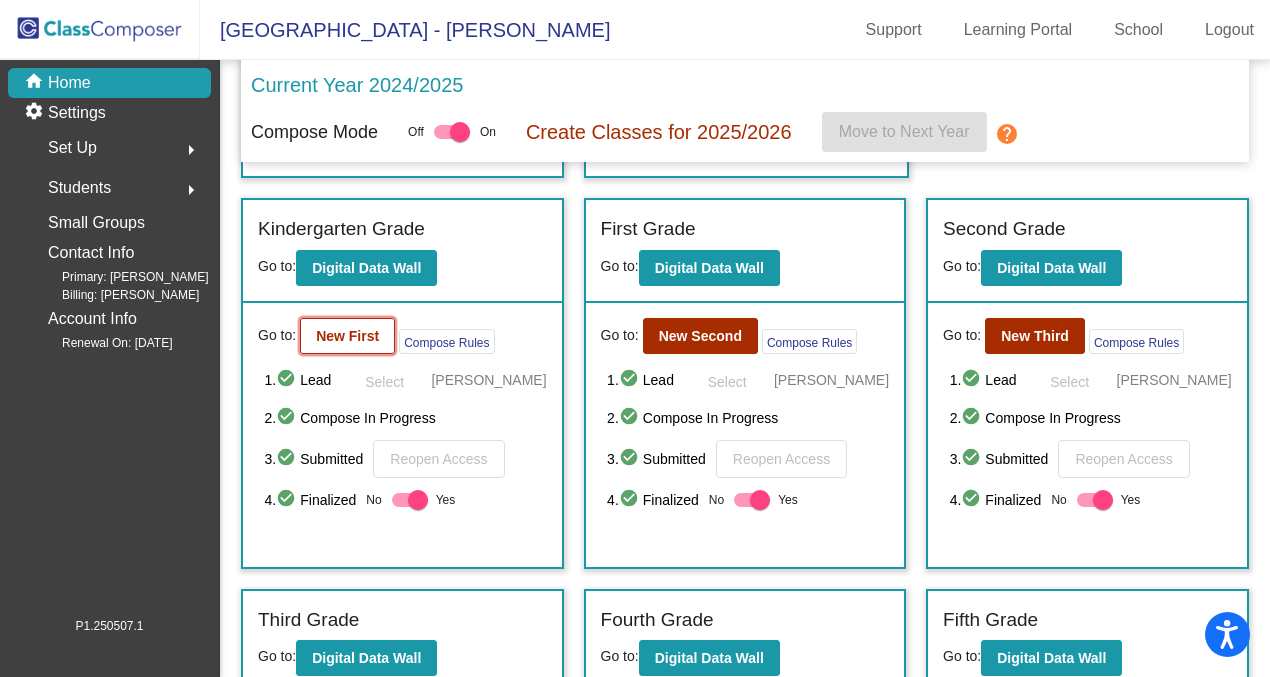 click on "New First" 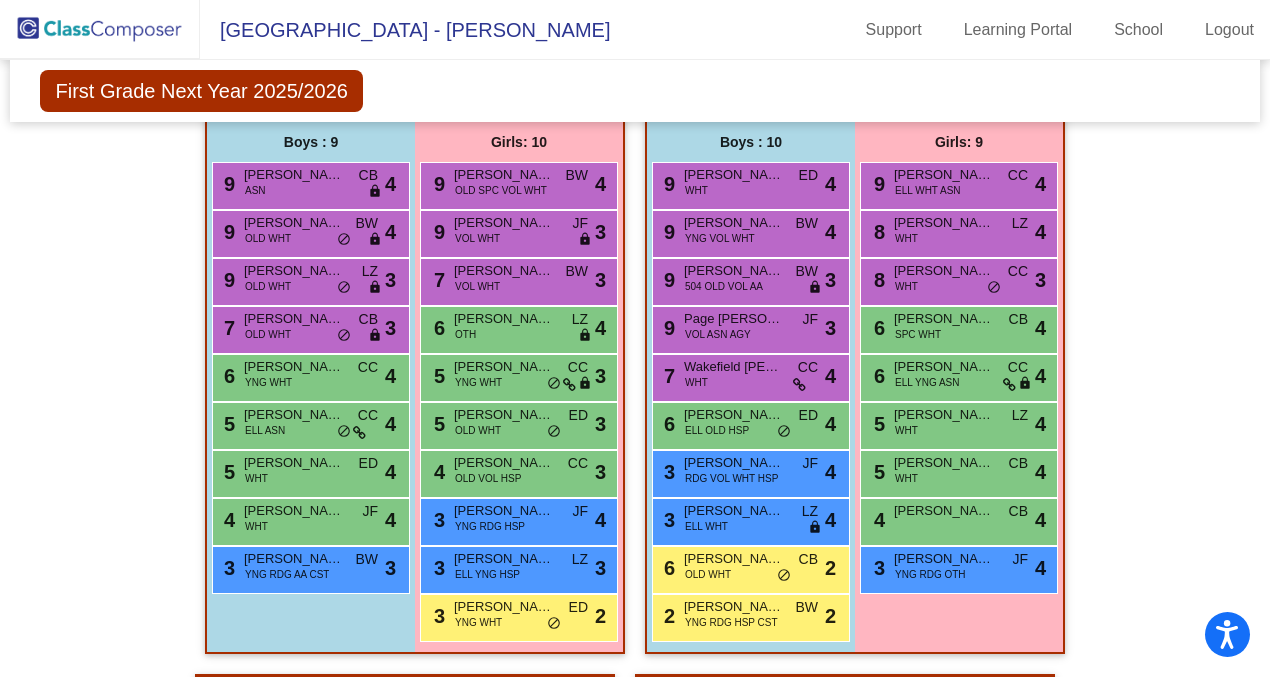 scroll, scrollTop: 632, scrollLeft: 0, axis: vertical 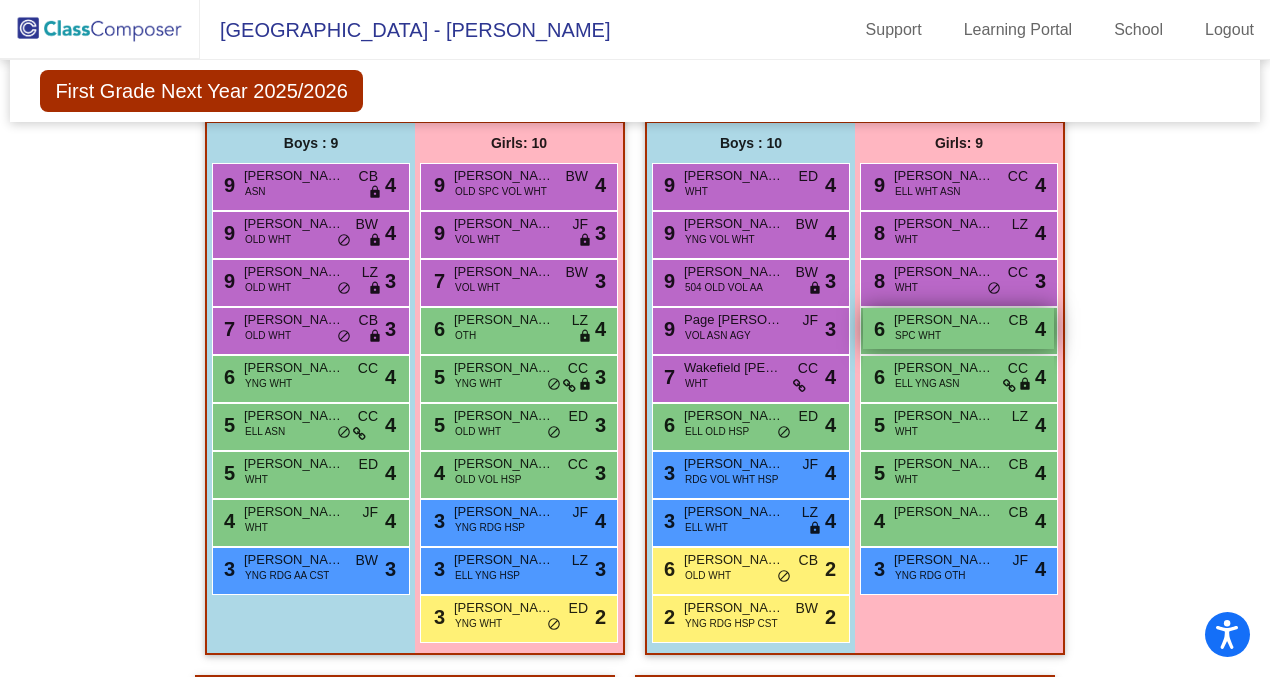 click on "6 [PERSON_NAME] SPC WHT CB lock do_not_disturb_alt 4" at bounding box center [958, 328] 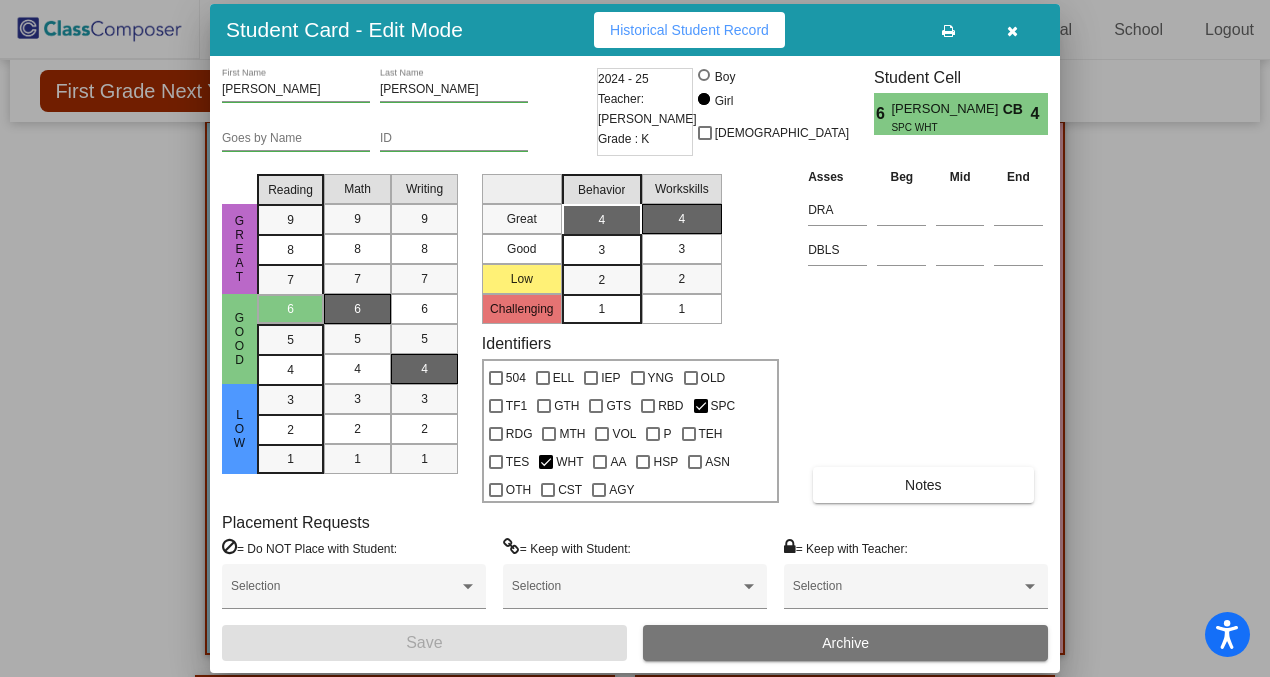 click at bounding box center [1012, 31] 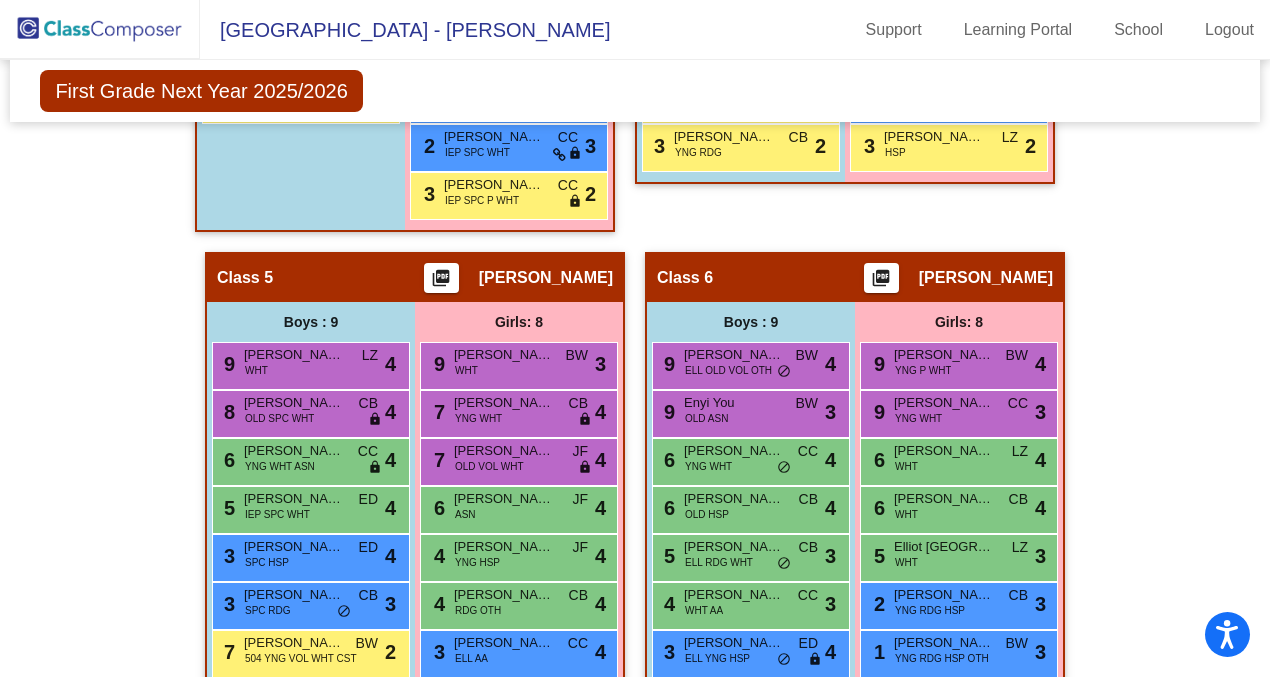 scroll, scrollTop: 1670, scrollLeft: 0, axis: vertical 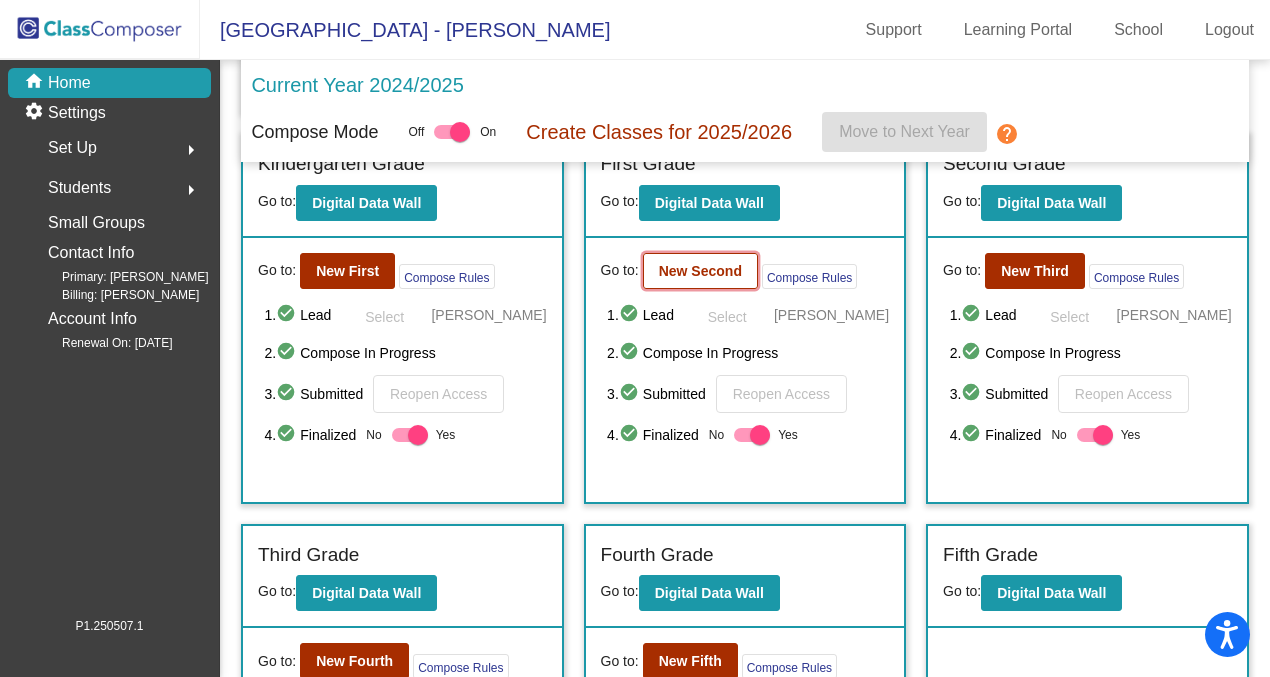 click on "New Second" 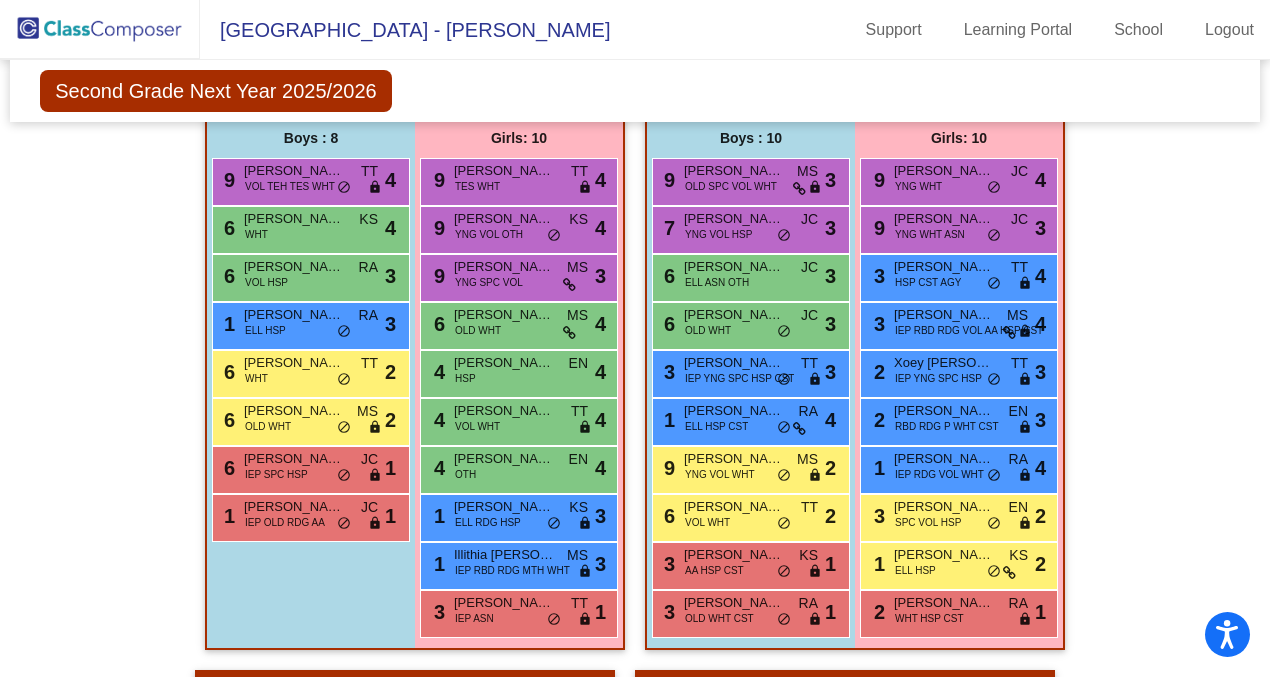scroll, scrollTop: 644, scrollLeft: 0, axis: vertical 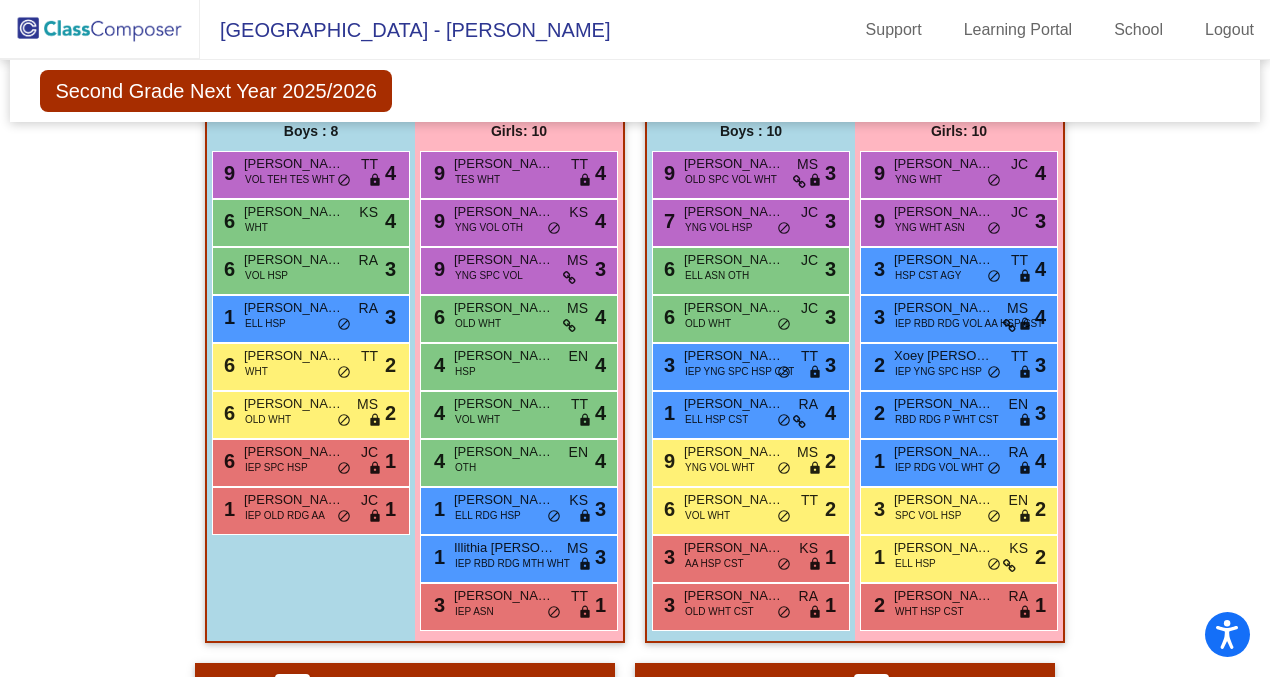 click on "Hallway   - Hallway Class  picture_as_pdf  Add Student  First Name Last Name Student Id  (Recommended)   Boy   Girl   Non Binary Add Close  Boys : 0    No Students   Girls: 0   No Students   Class 1    picture_as_pdf Katherine Laxton  Add Student  First Name Last Name Student Id  (Recommended)   Boy   Girl   Non Binary Add Close  Boys : 8  9 Leonidas Upshaw VOL TEH TES WHT TT lock do_not_disturb_alt 4 6 Franklin Glode WHT KS lock do_not_disturb_alt 4 6 Walt Diaz VOL HSP RA lock do_not_disturb_alt 3 1 Ihan Hincapie Silva ELL HSP RA lock do_not_disturb_alt 3 6 Nolan Williams WHT TT lock do_not_disturb_alt 2 6 Hudson Healy OLD WHT MS lock do_not_disturb_alt 2 6 Sebastian Dowd IEP SPC HSP JC lock do_not_disturb_alt 1 1 Tristan Ray-Roberson IEP OLD RDG AA JC lock do_not_disturb_alt 1 Girls: 10 9 Samantha Walthour TES WHT TT lock do_not_disturb_alt 4 9 Ava Ansari YNG VOL OTH KS lock do_not_disturb_alt 4 9 Talia Bruck YNG SPC VOL MS lock do_not_disturb_alt 3 6 Portia Moshirnia OLD WHT MS lock 4 4 HSP EN lock 4" 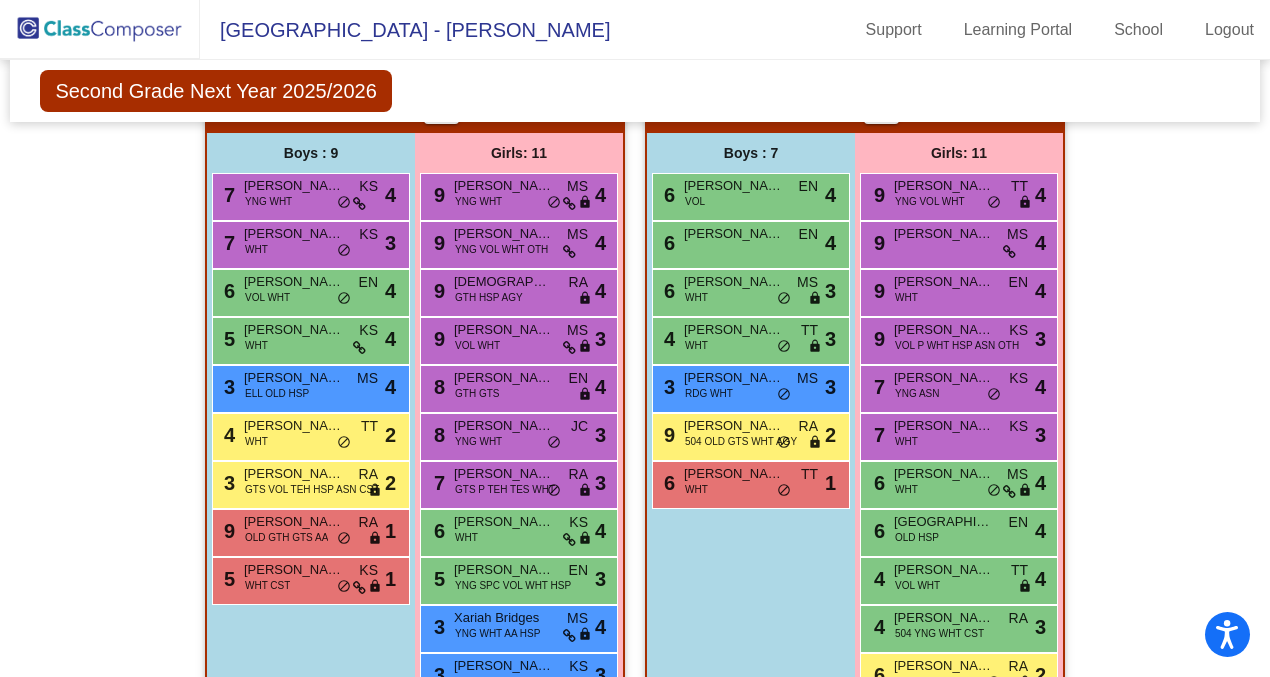 scroll, scrollTop: 1891, scrollLeft: 0, axis: vertical 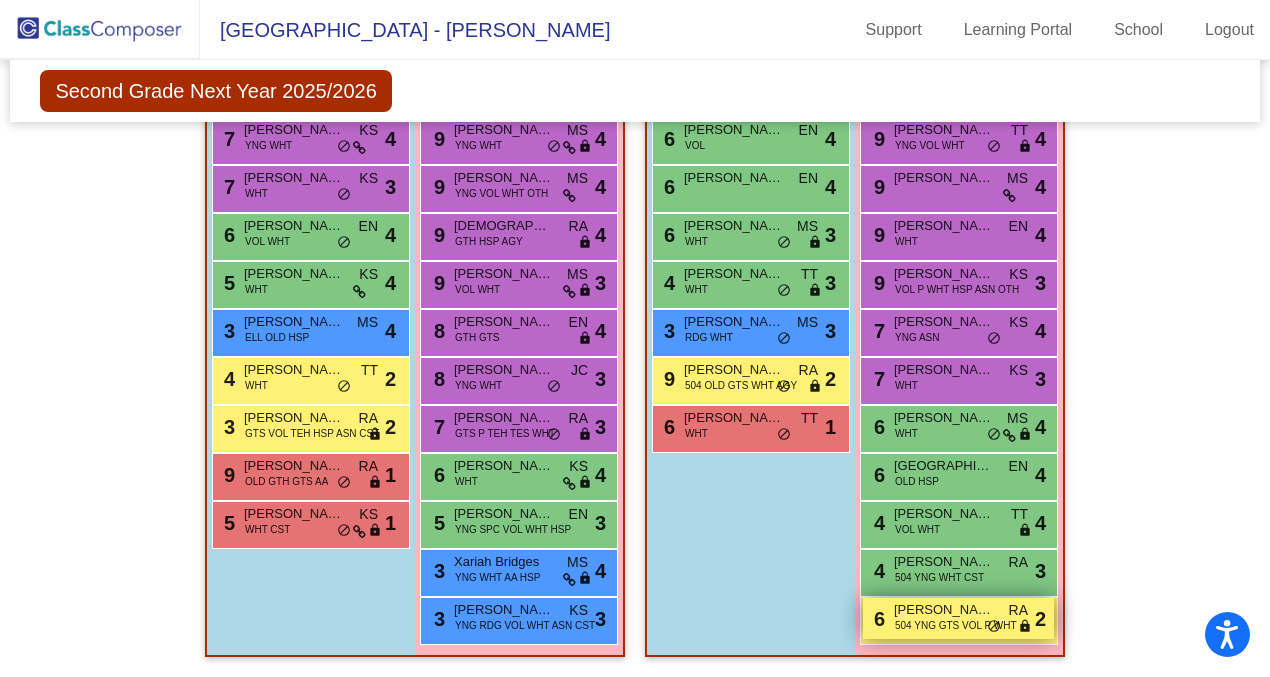 click on "504 YNG GTS VOL P WHT" at bounding box center [956, 625] 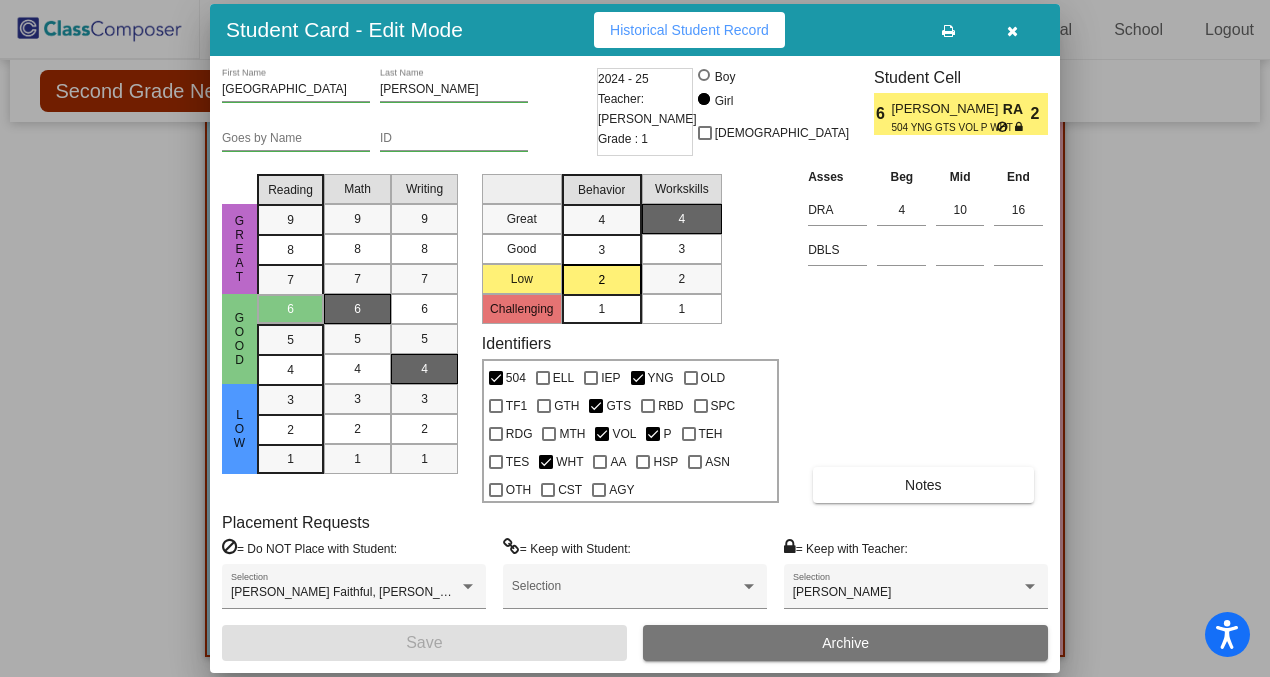 click at bounding box center [1012, 31] 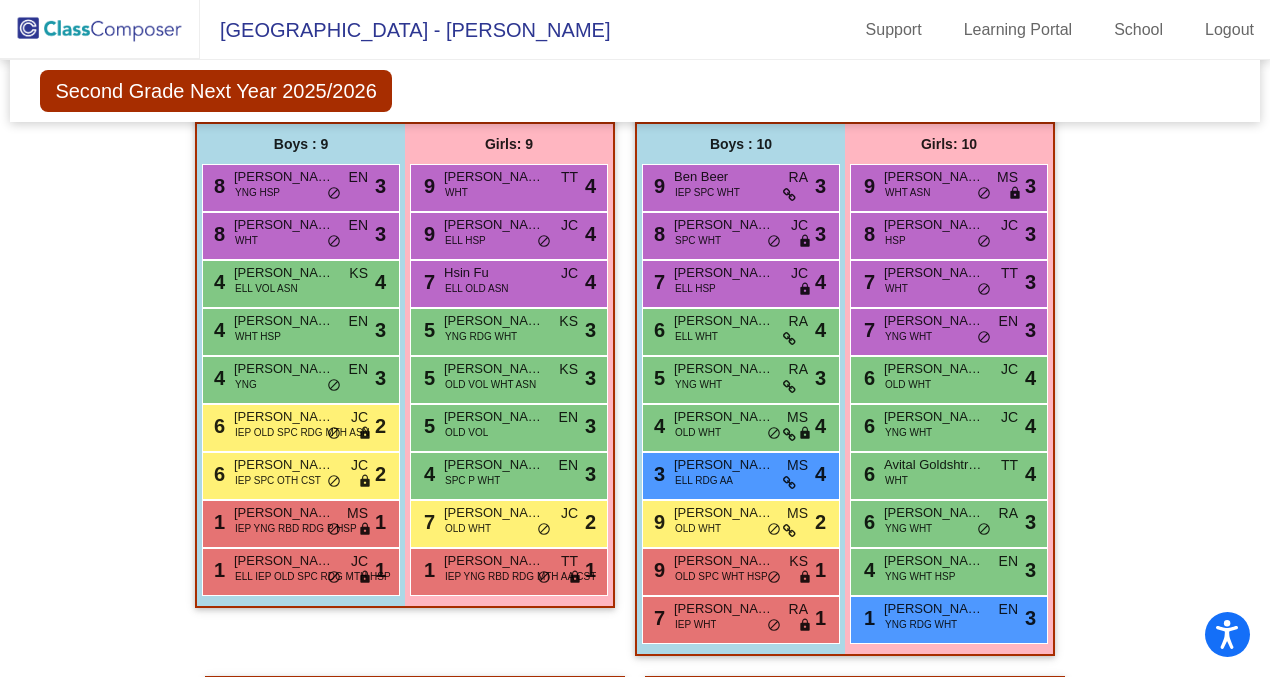 scroll, scrollTop: 1235, scrollLeft: 0, axis: vertical 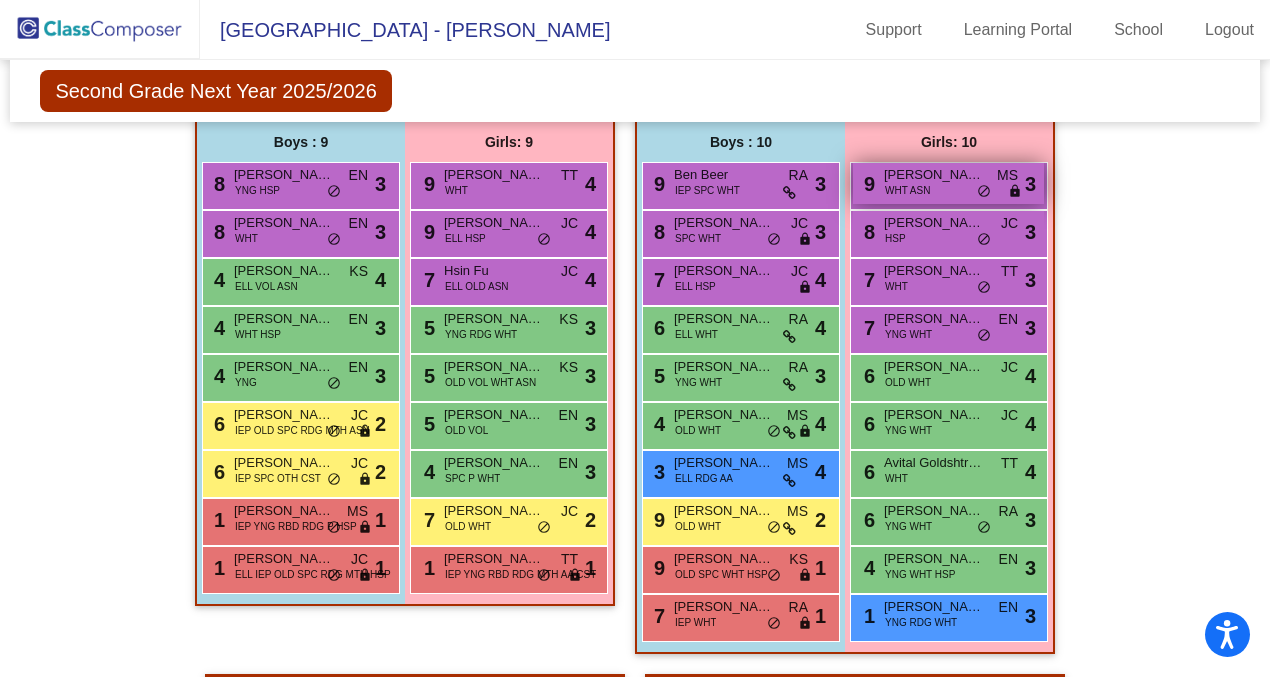 click on "Natalie Nahidi" at bounding box center (934, 175) 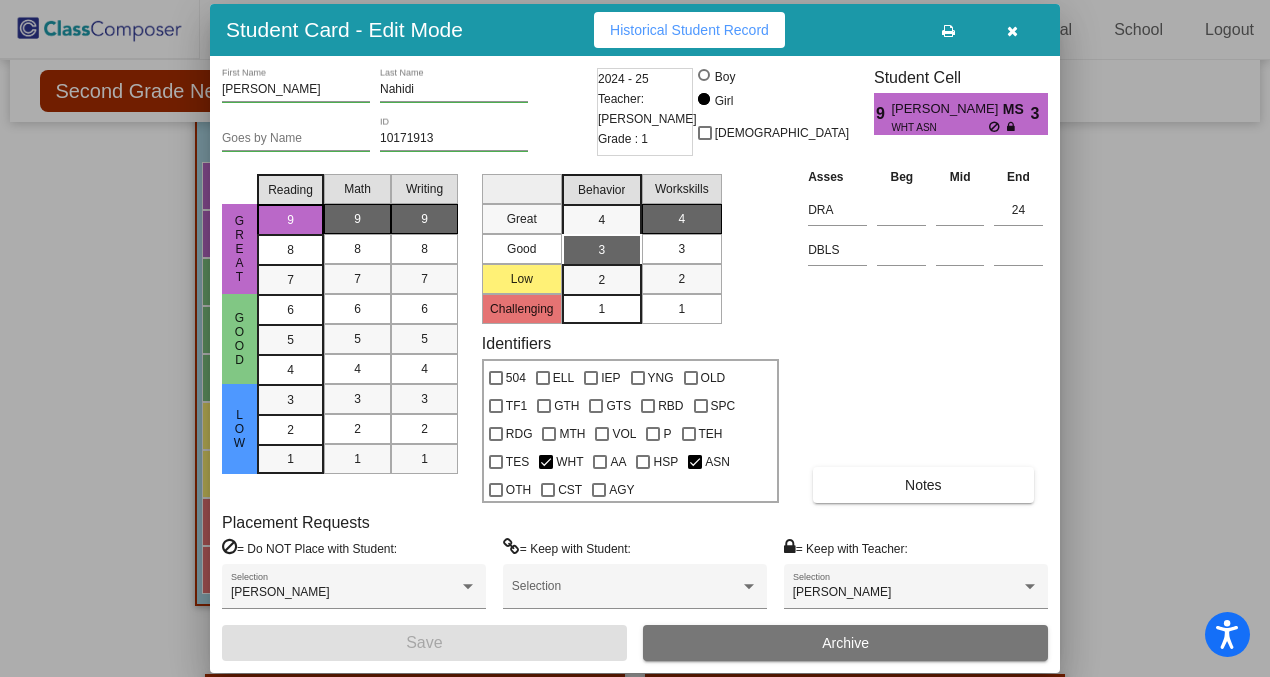 click at bounding box center [1012, 31] 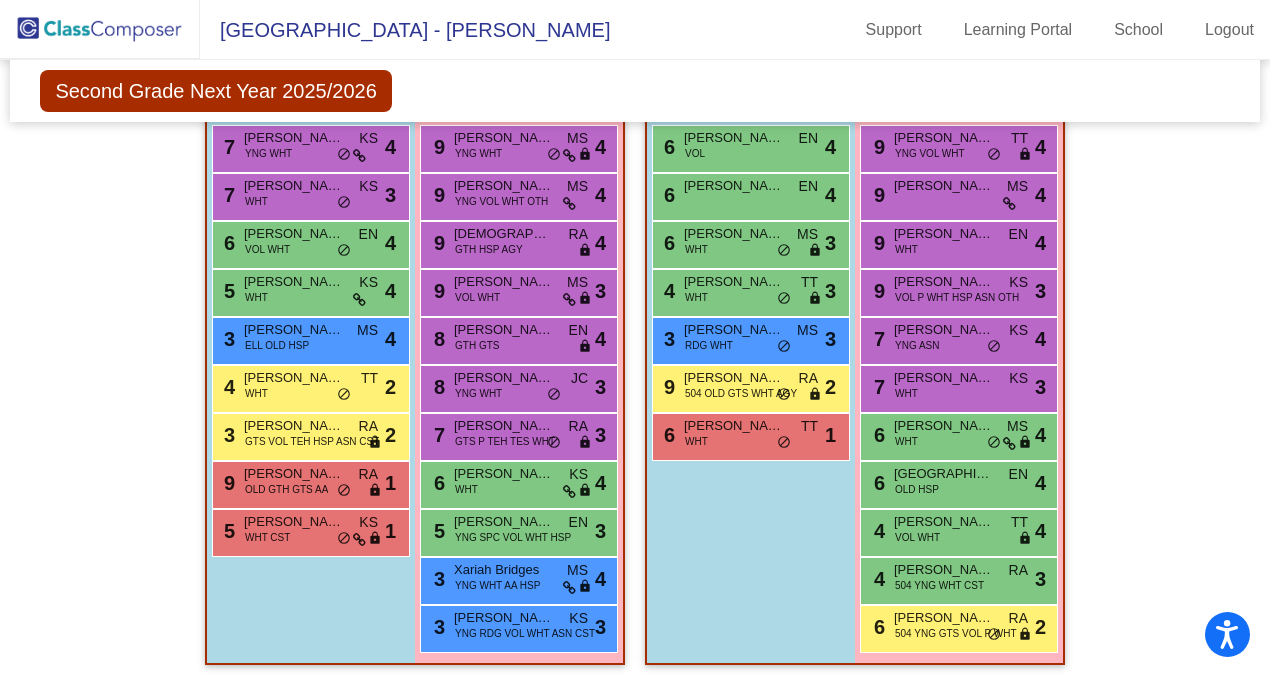 scroll, scrollTop: 1878, scrollLeft: 0, axis: vertical 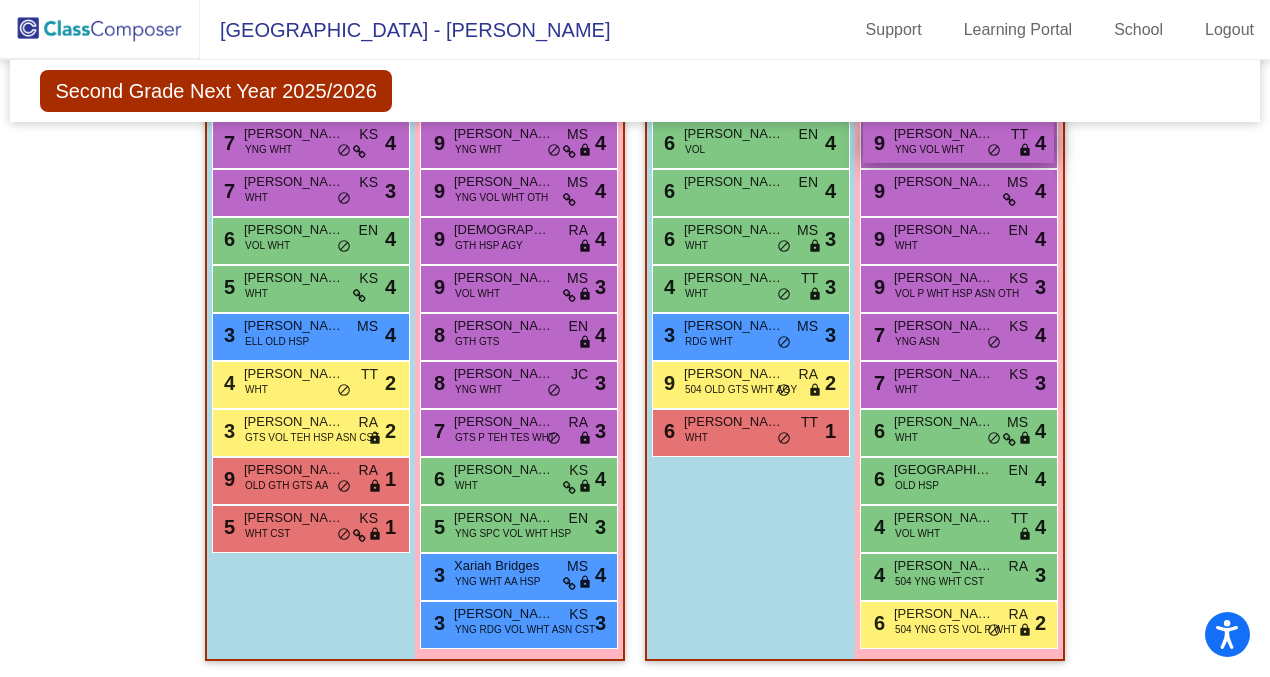 click on "9 Sawyer Bryan YNG VOL WHT TT lock do_not_disturb_alt 4" at bounding box center [958, 142] 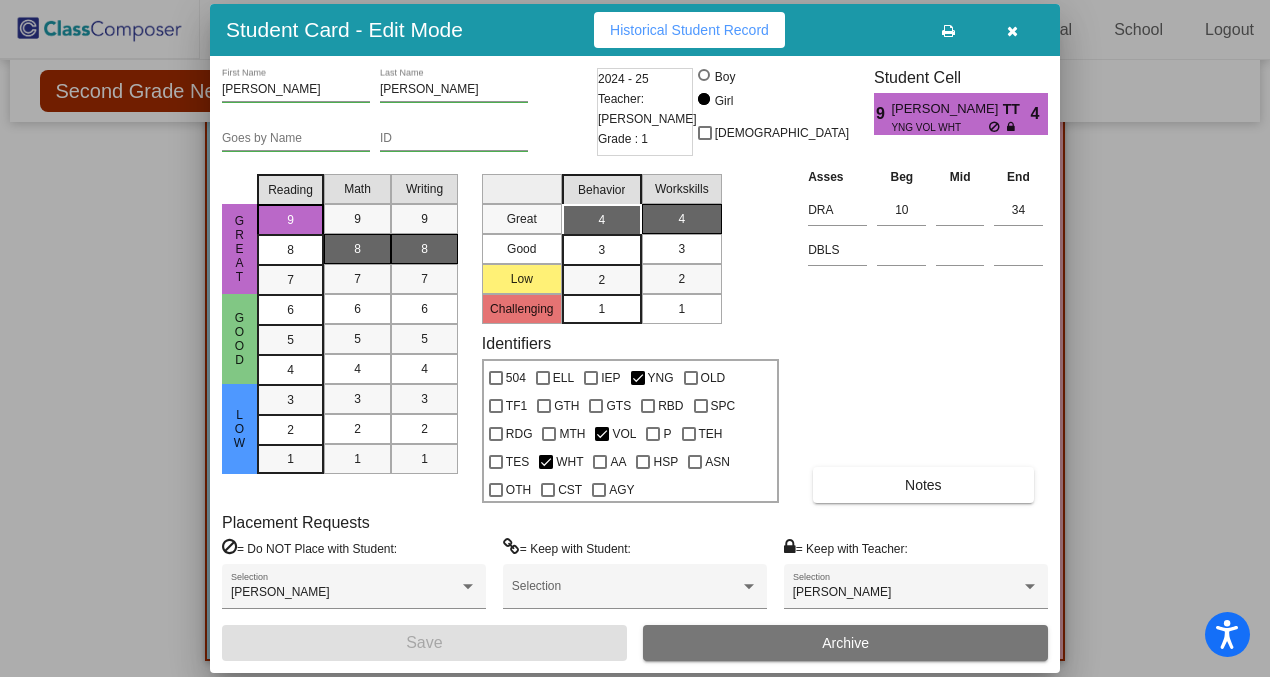 click at bounding box center (1012, 31) 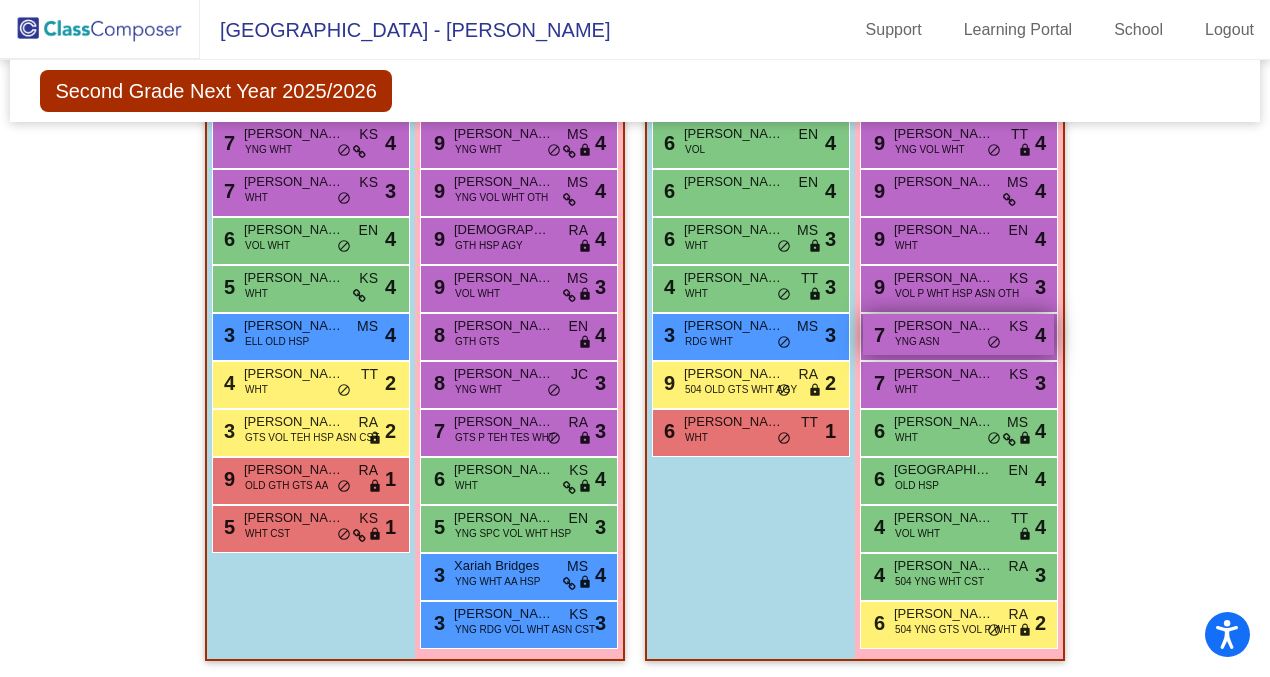 click on "7 Josephine Reddy YNG ASN KS lock do_not_disturb_alt 4" at bounding box center (958, 334) 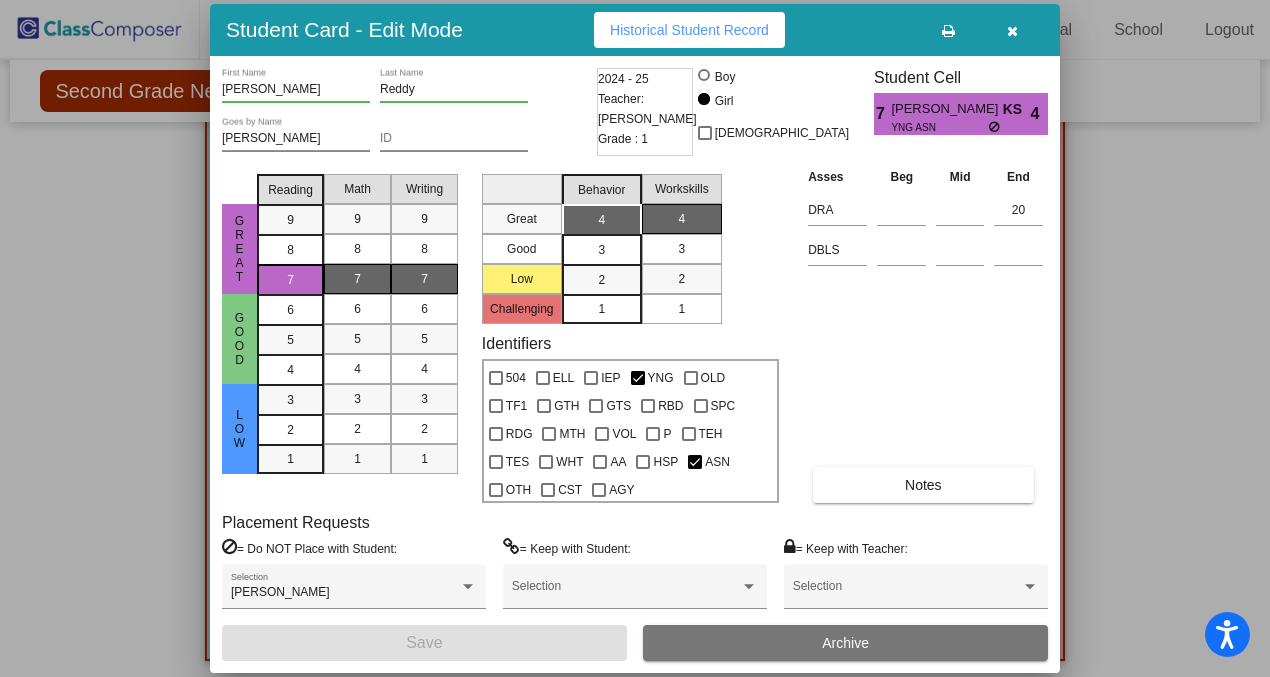 click at bounding box center (1012, 30) 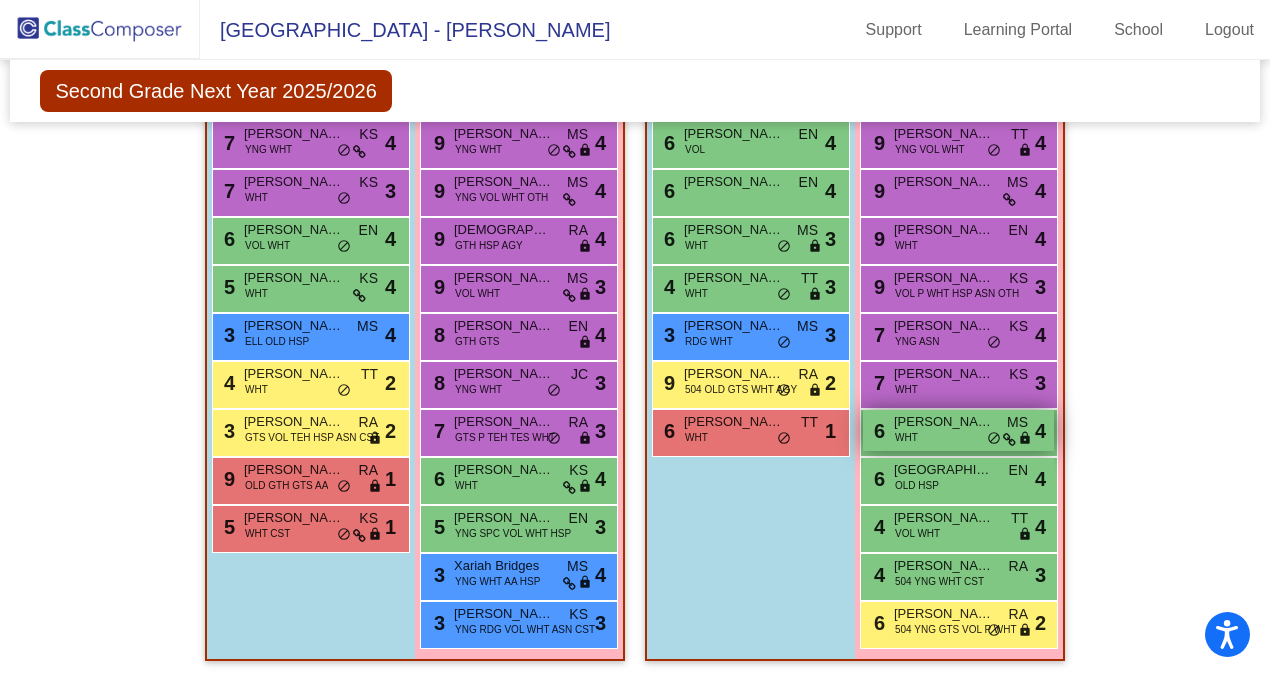 click on "6 Heidi Braun WHT MS lock do_not_disturb_alt 4" at bounding box center [958, 430] 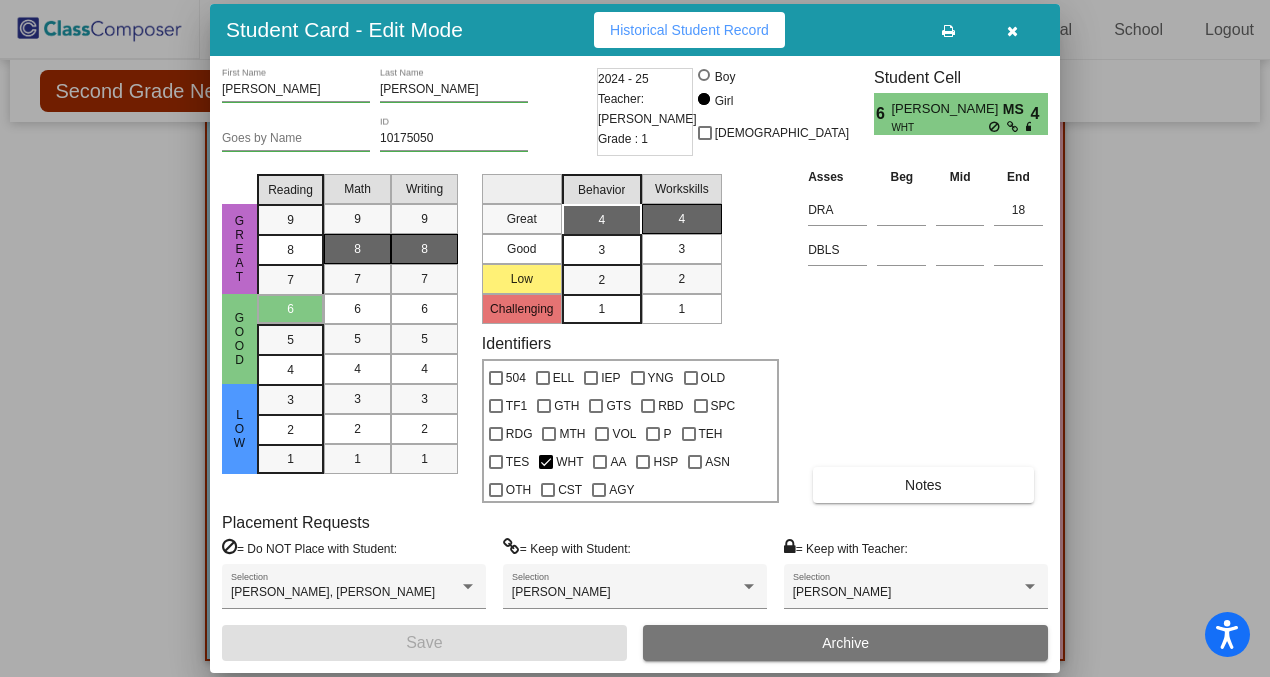 click at bounding box center (1012, 31) 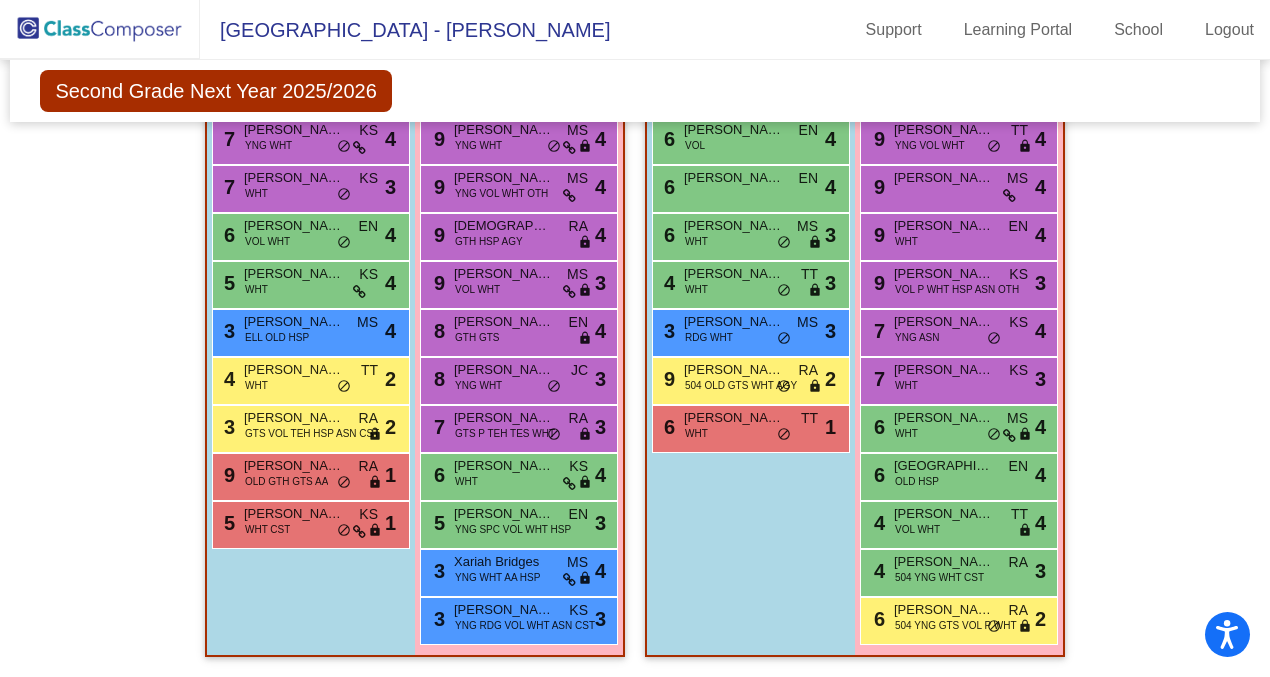 scroll, scrollTop: 1891, scrollLeft: 0, axis: vertical 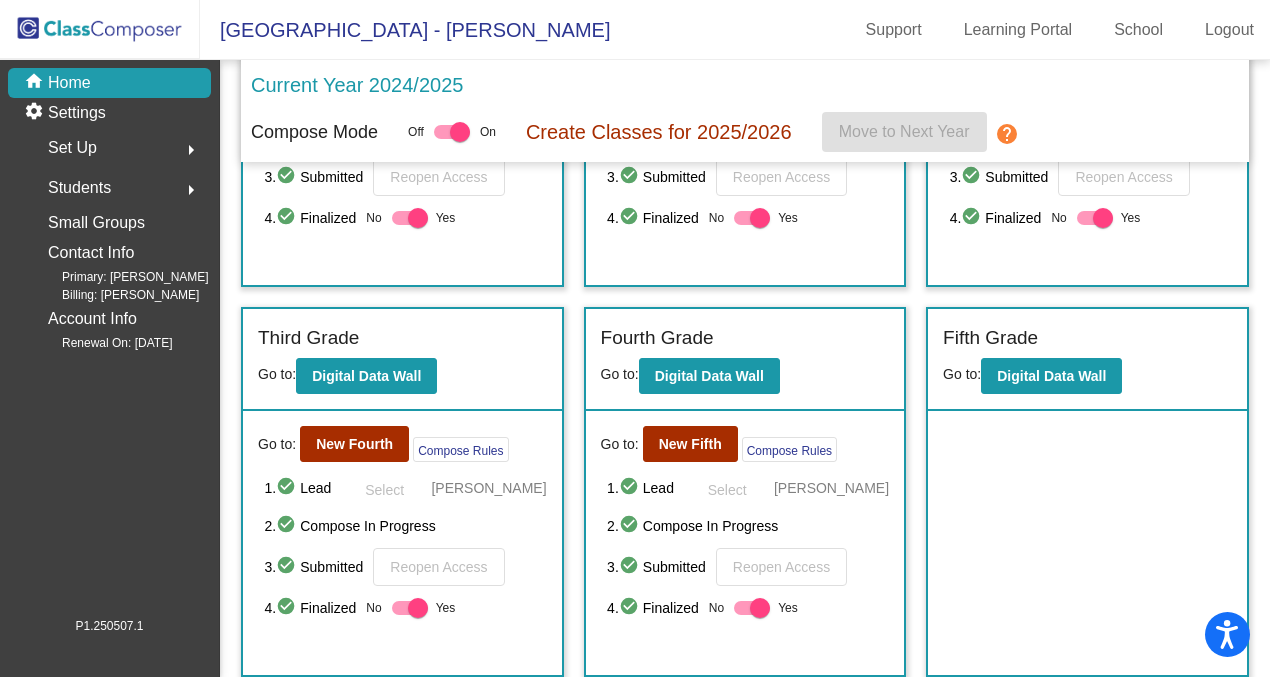 click on "New Third" 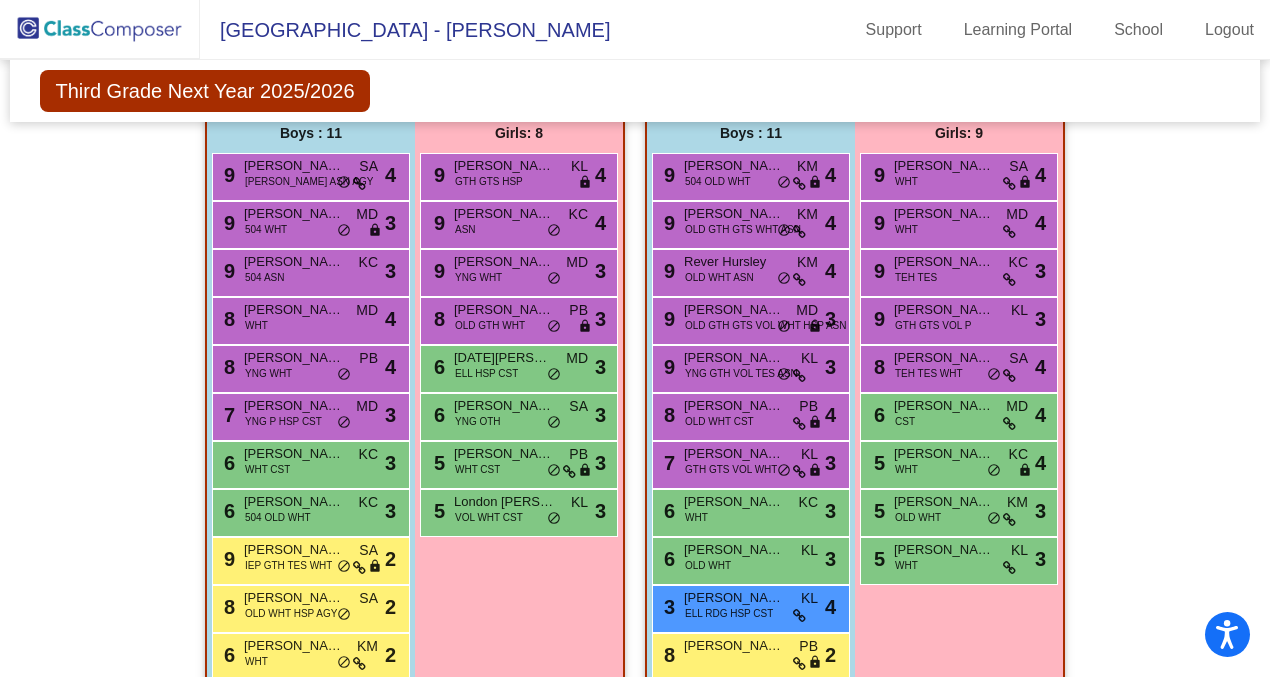 scroll, scrollTop: 1953, scrollLeft: 0, axis: vertical 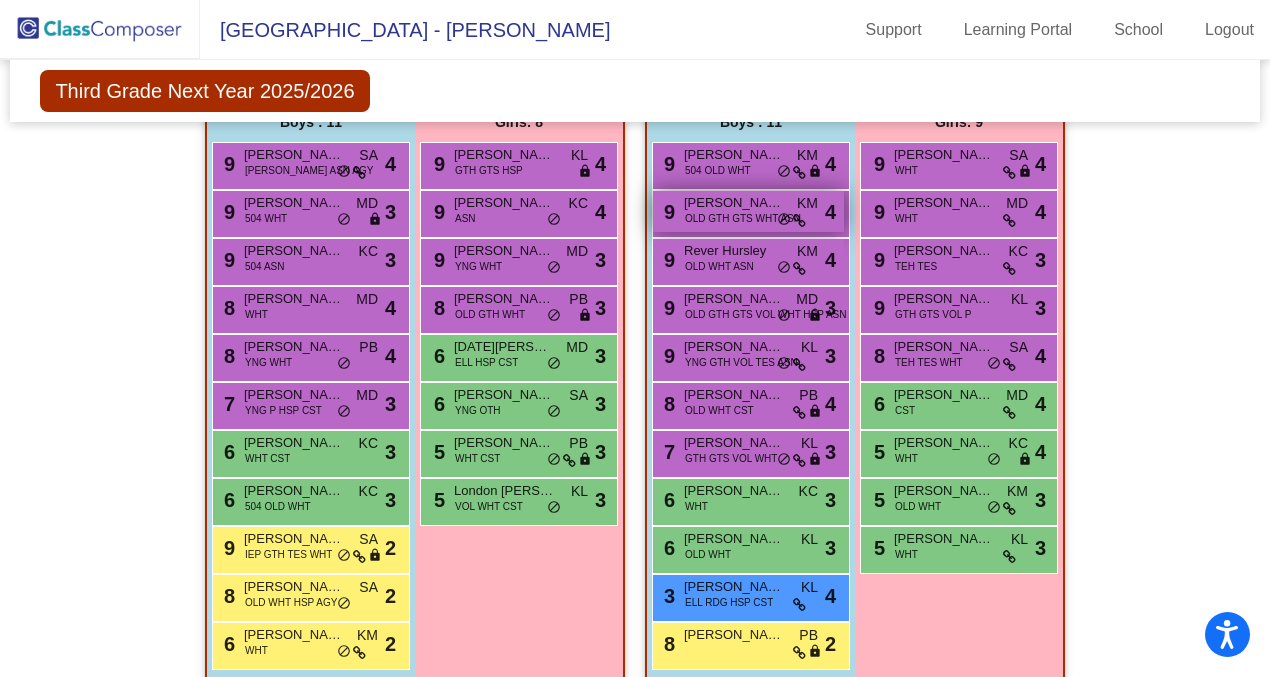 click on "OLD GTH GTS WHT ASN" at bounding box center (743, 218) 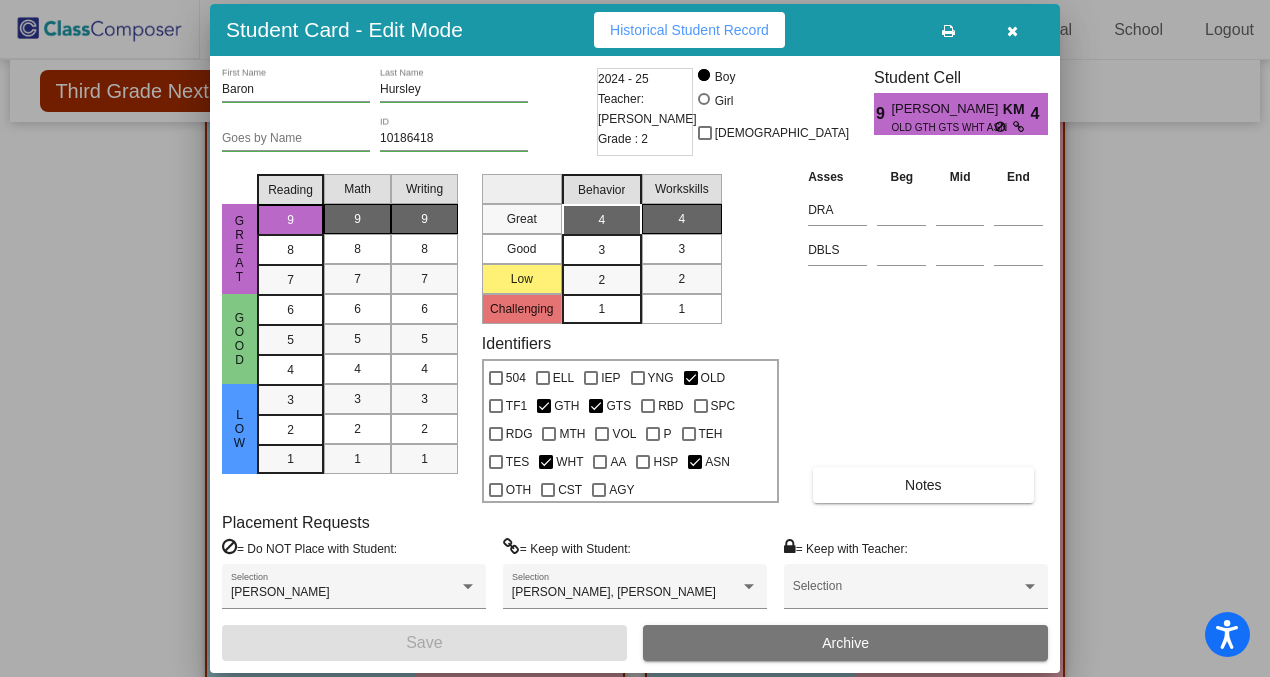 click at bounding box center (1012, 31) 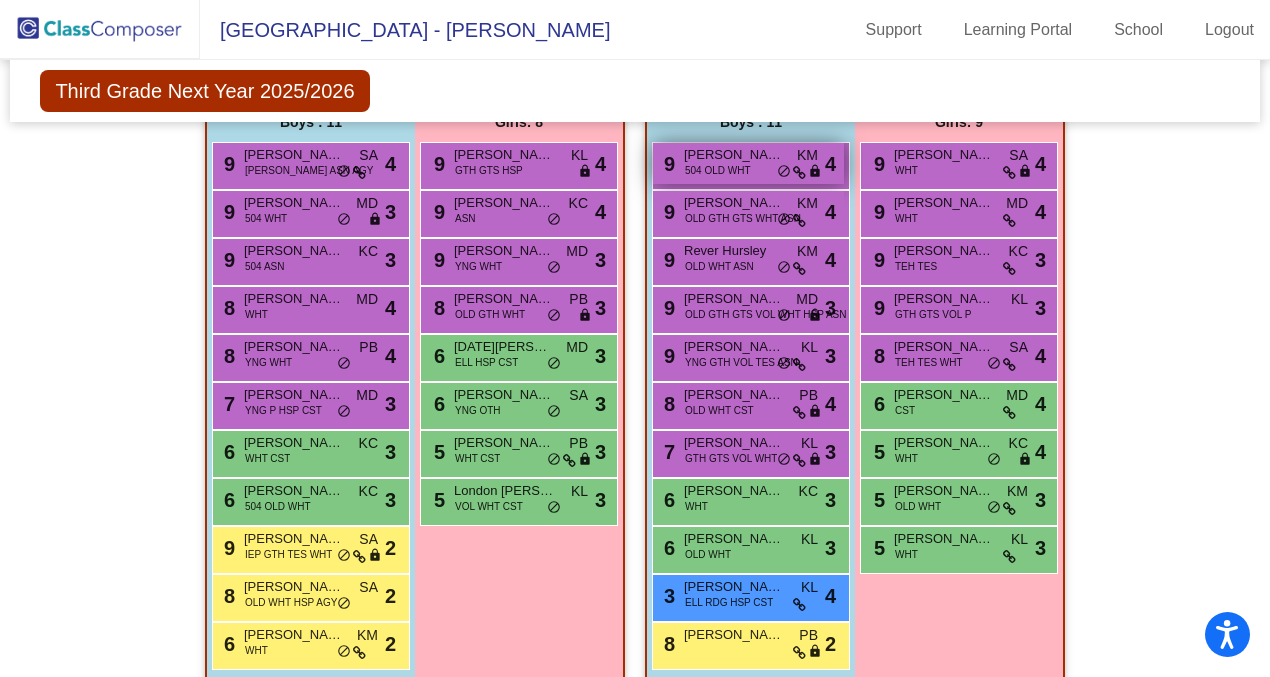 click on "9 Grady Nipper 504 OLD WHT KM lock do_not_disturb_alt 4" at bounding box center (748, 163) 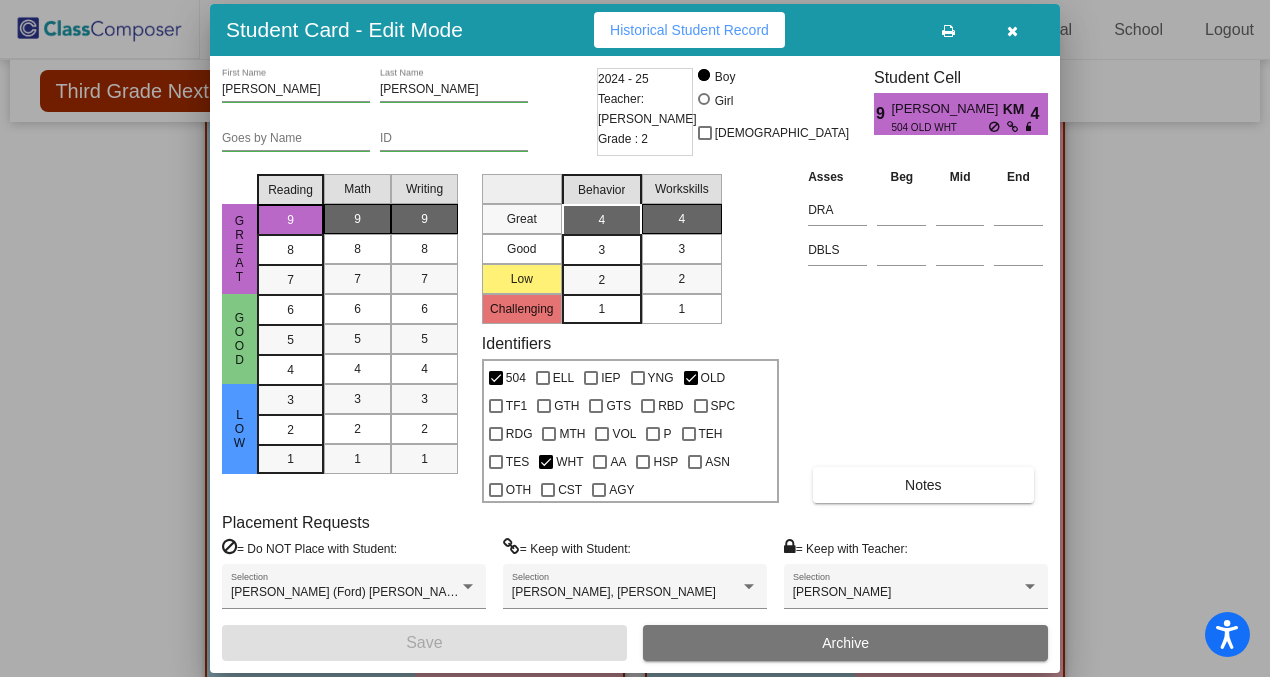 click at bounding box center [1012, 31] 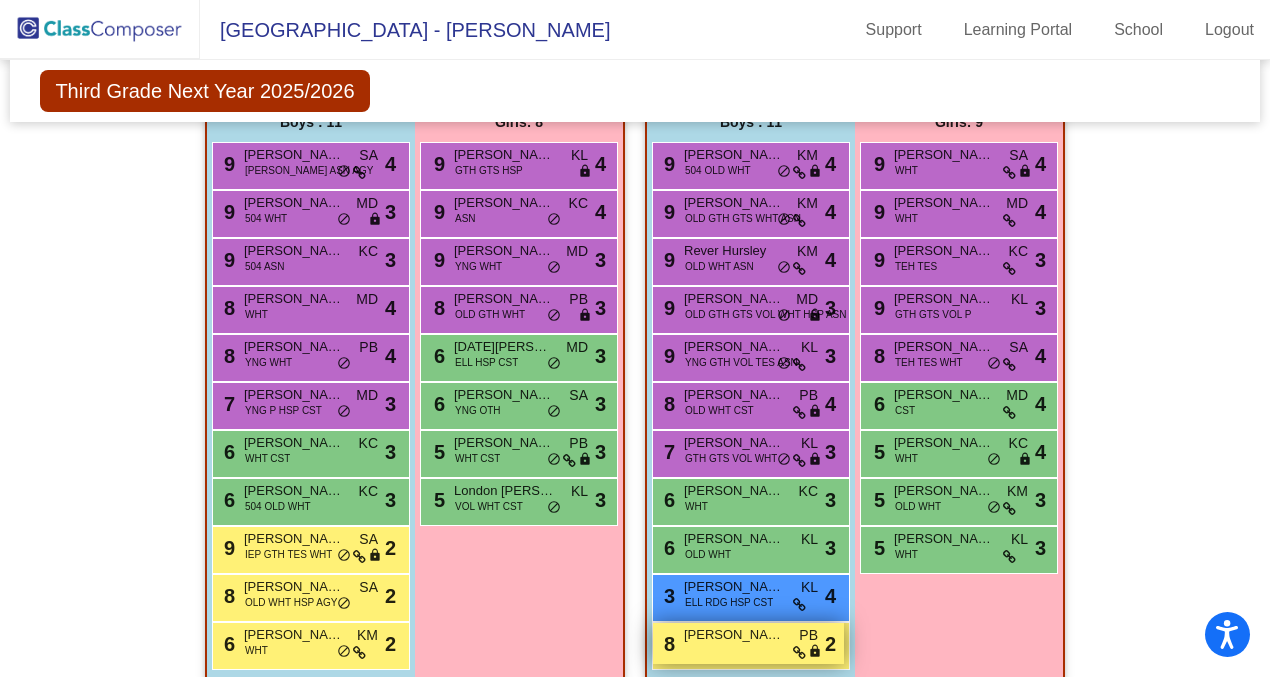click on "8 Shreyas Sreedil PB lock do_not_disturb_alt 2" at bounding box center [748, 643] 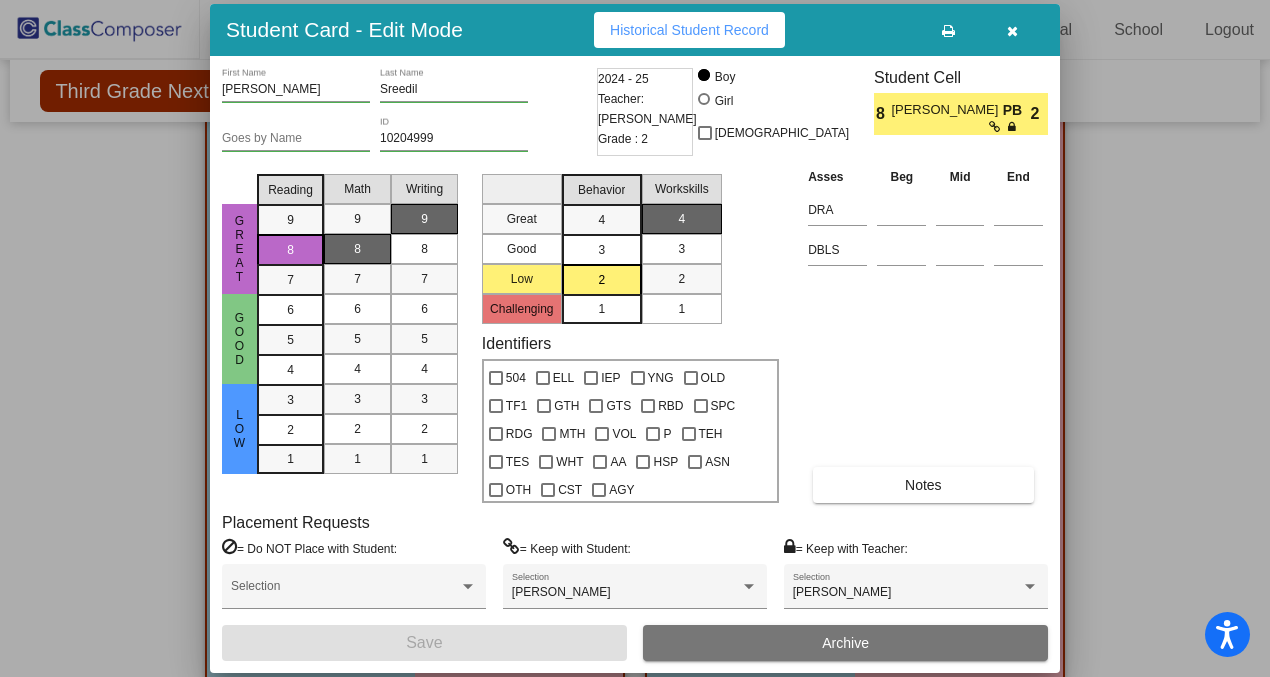 click at bounding box center [1012, 30] 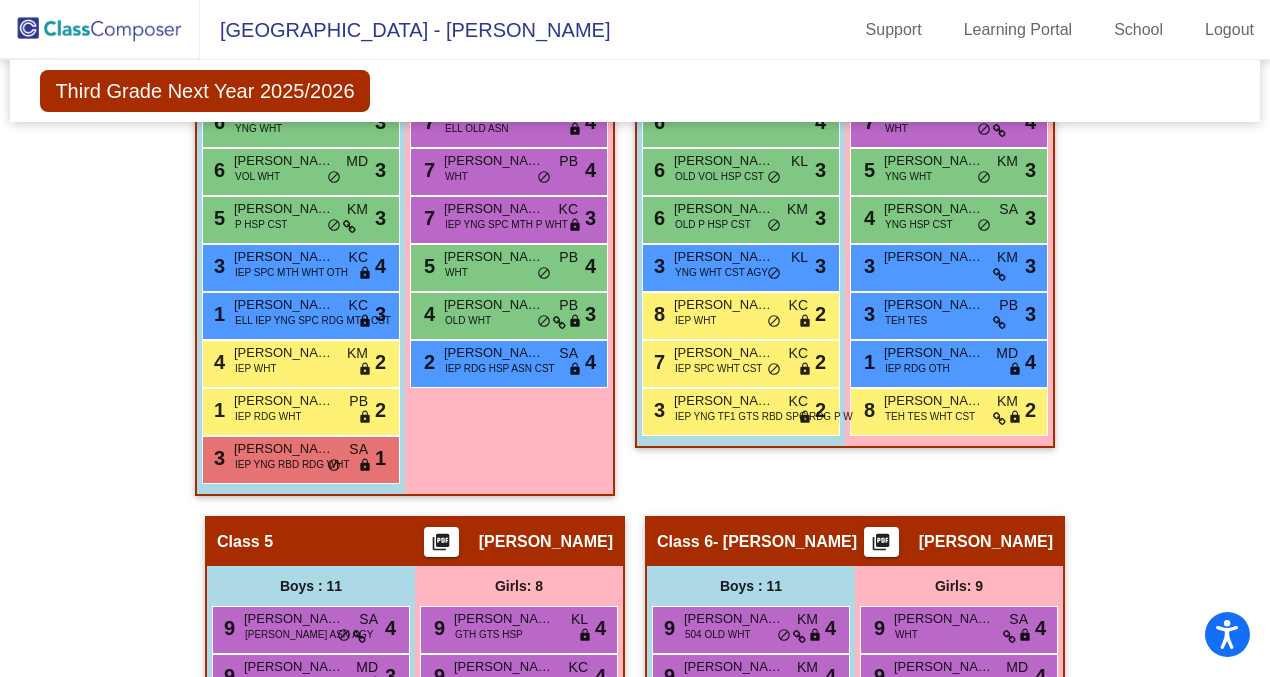 scroll, scrollTop: 1987, scrollLeft: 0, axis: vertical 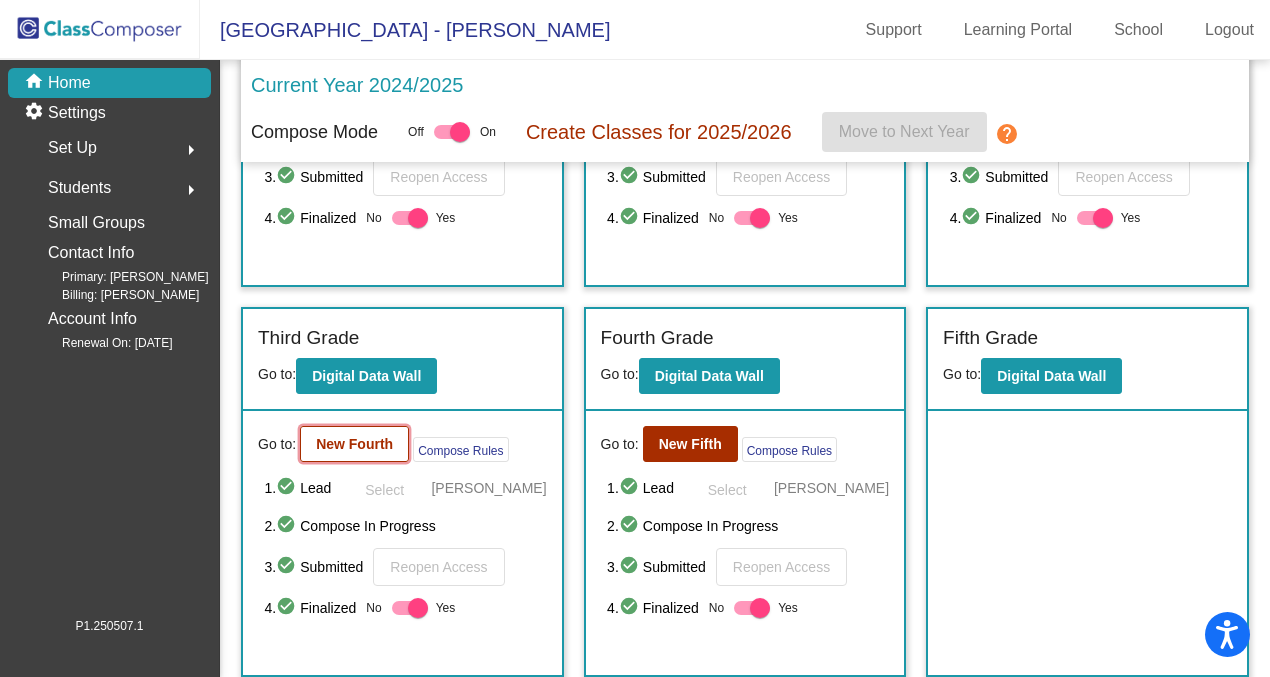 click on "New Fourth" 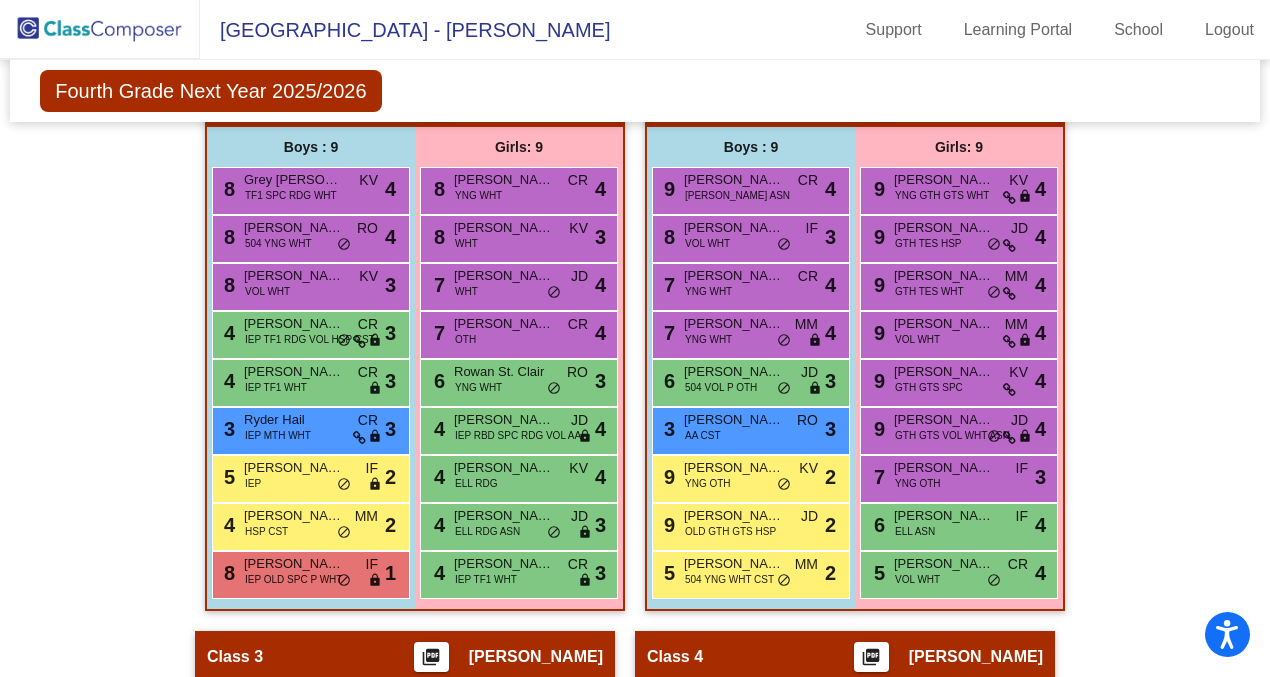 scroll, scrollTop: 663, scrollLeft: 0, axis: vertical 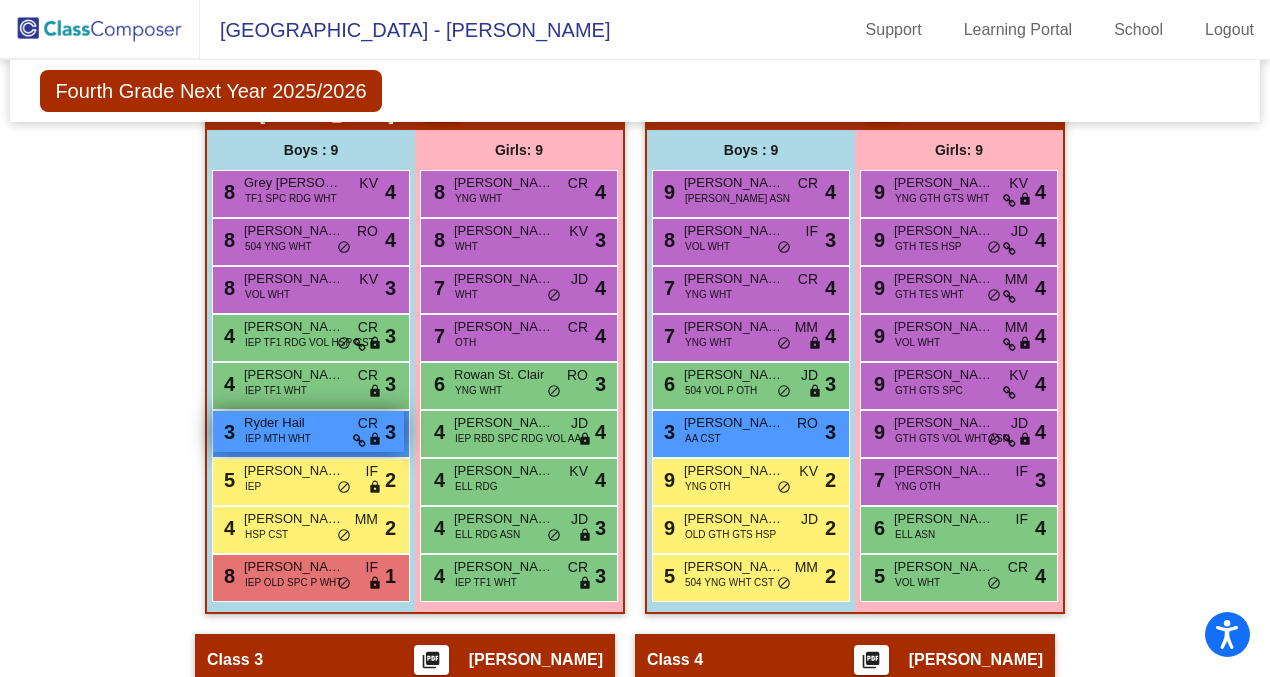 click on "3 Ryder Hail IEP MTH WHT CR lock do_not_disturb_alt 3" at bounding box center (308, 431) 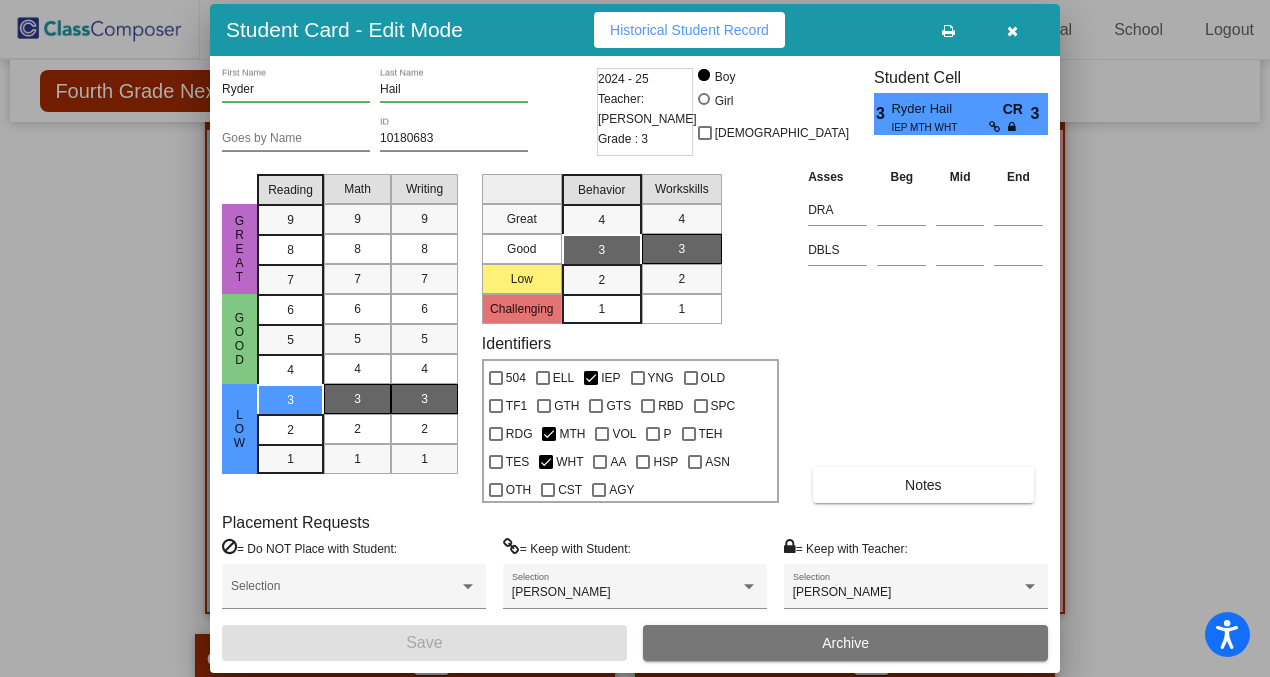 click at bounding box center (1012, 31) 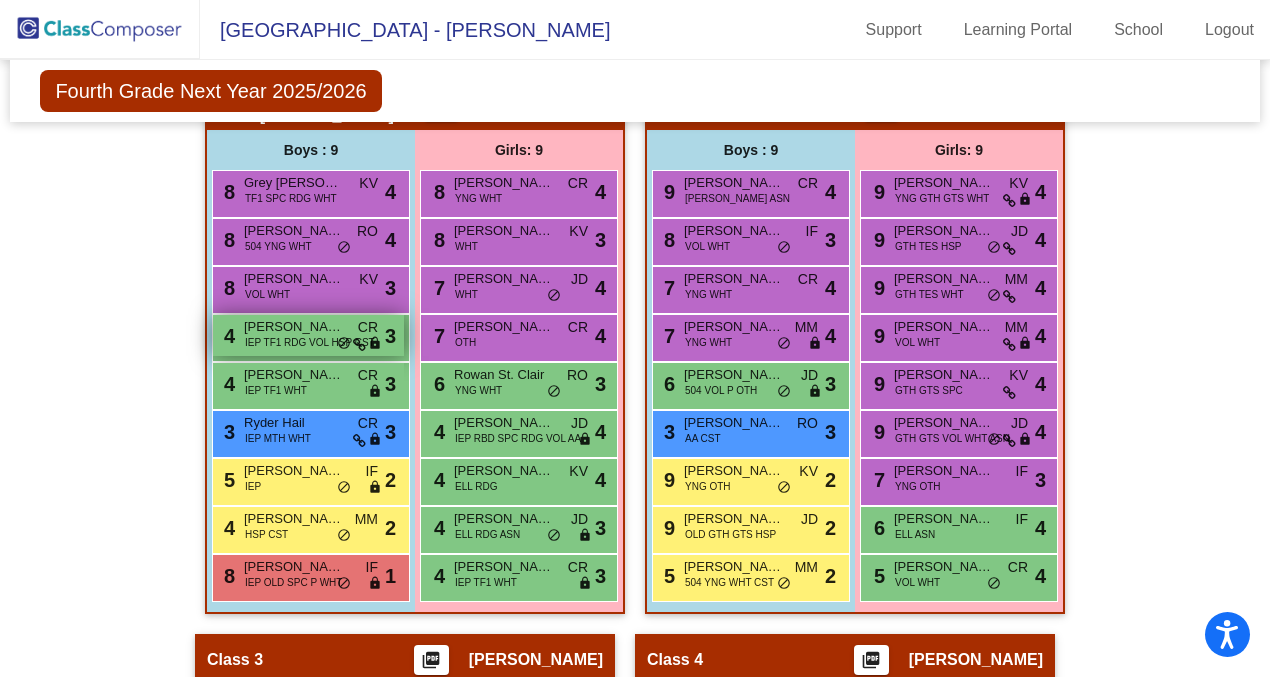 click on "IEP TF1 RDG VOL HSP CST" at bounding box center (310, 342) 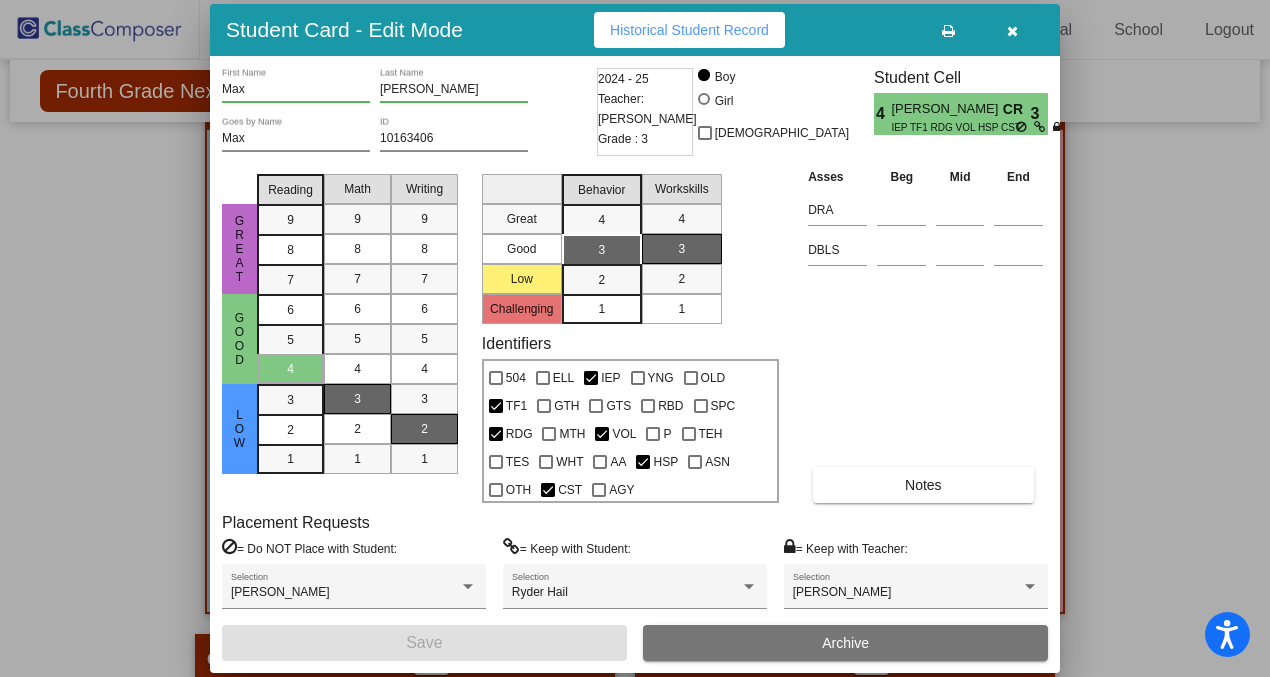 click at bounding box center [1012, 31] 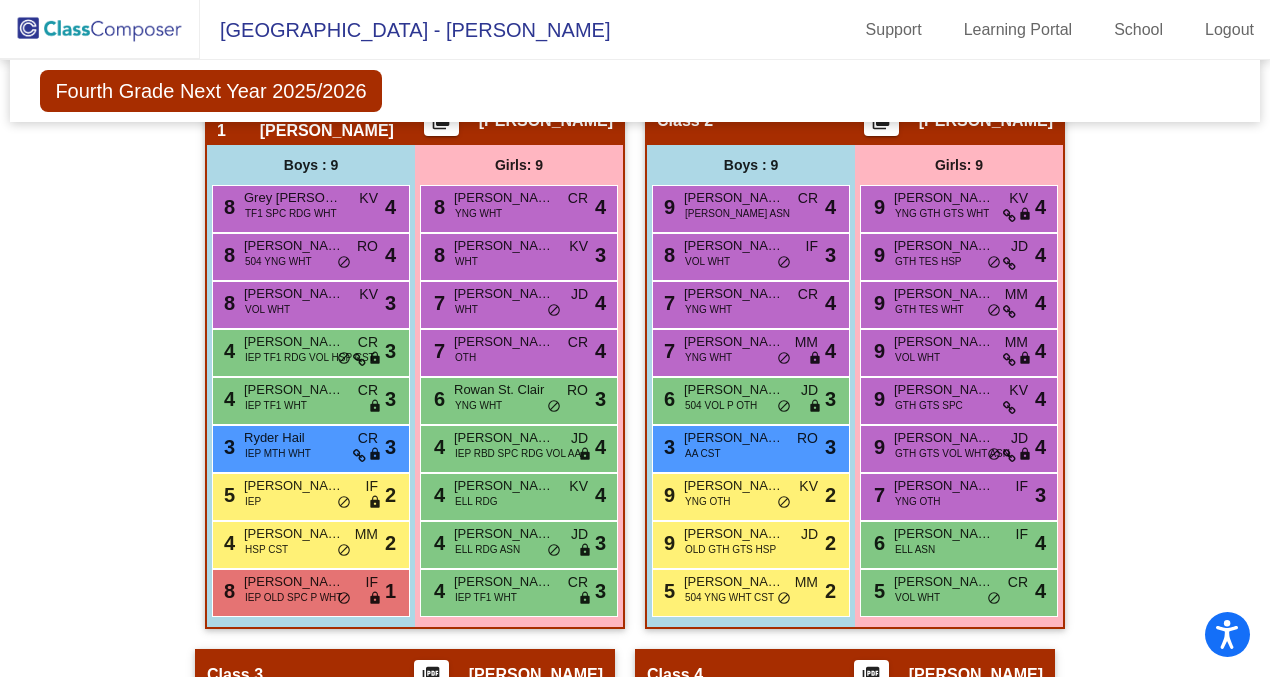 scroll, scrollTop: 657, scrollLeft: 0, axis: vertical 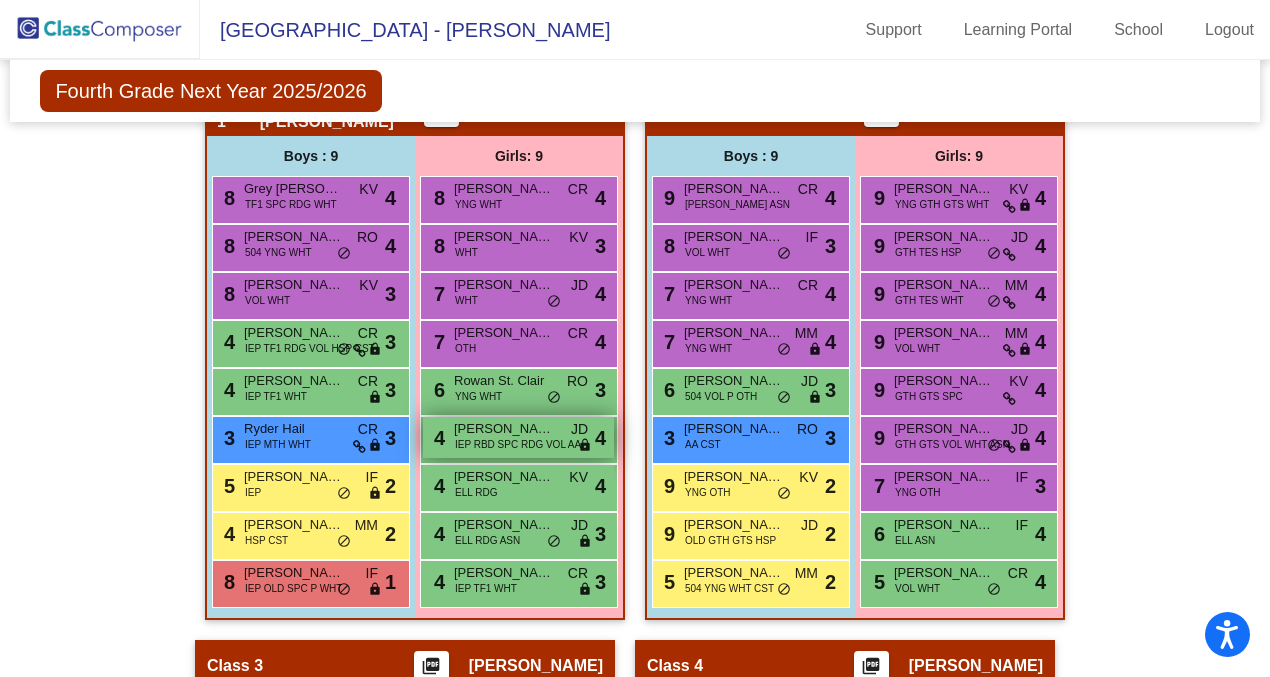 click on "IEP RBD SPC RDG VOL AA" at bounding box center [518, 444] 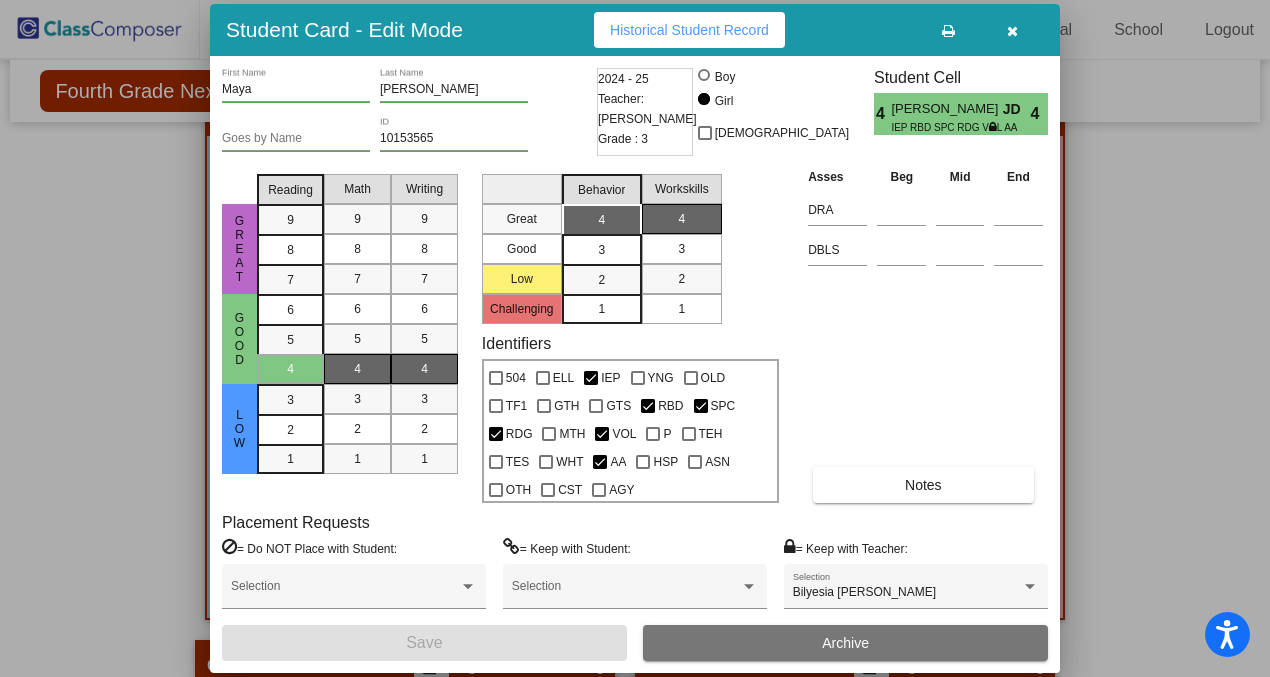 click at bounding box center [1012, 31] 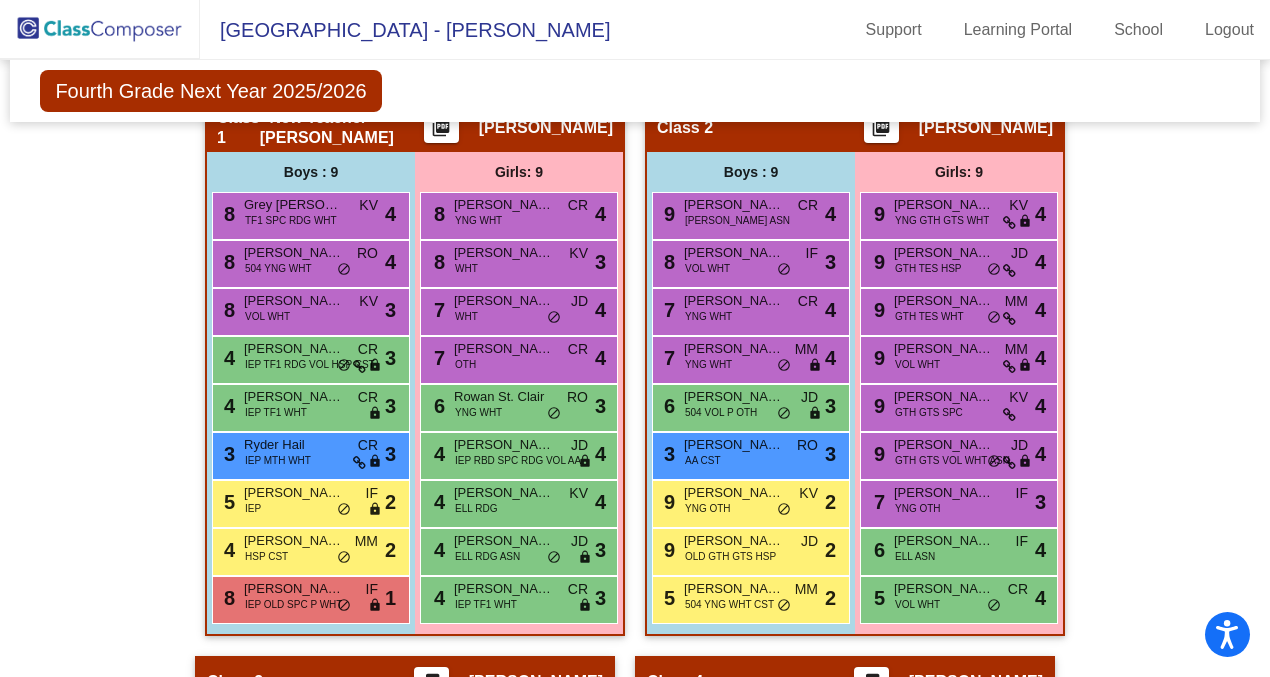 scroll, scrollTop: 628, scrollLeft: 0, axis: vertical 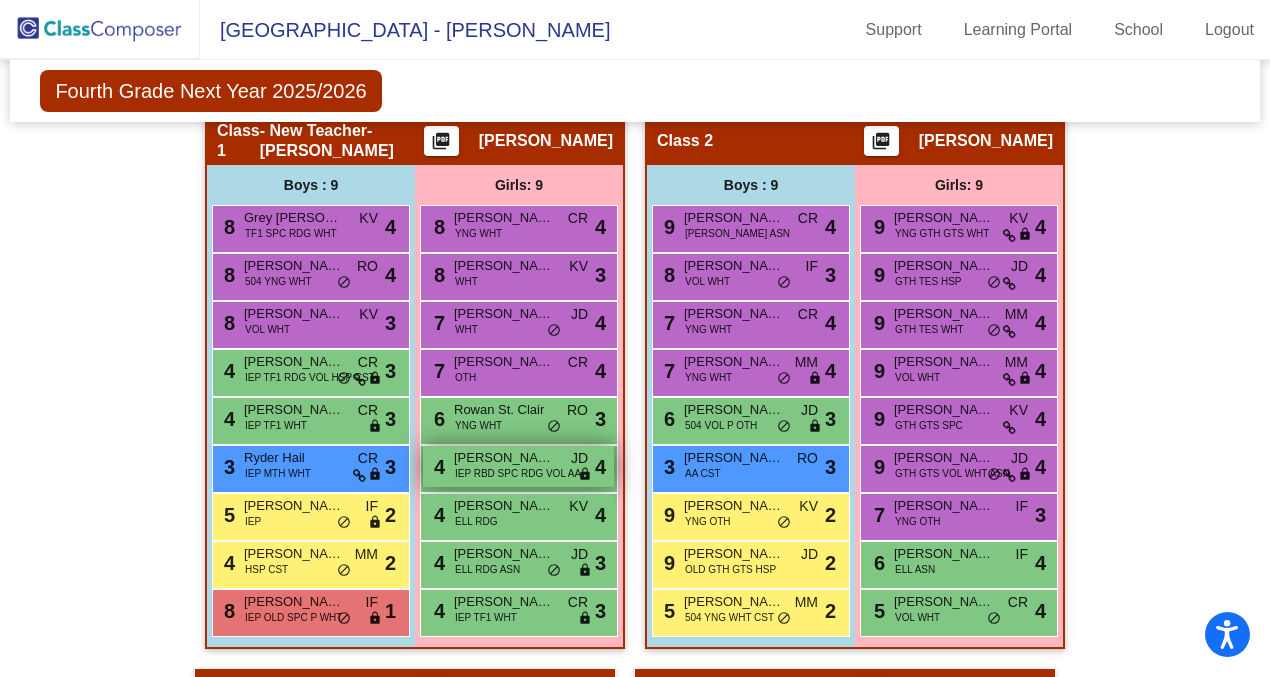 click on "Maya Barner" at bounding box center [504, 458] 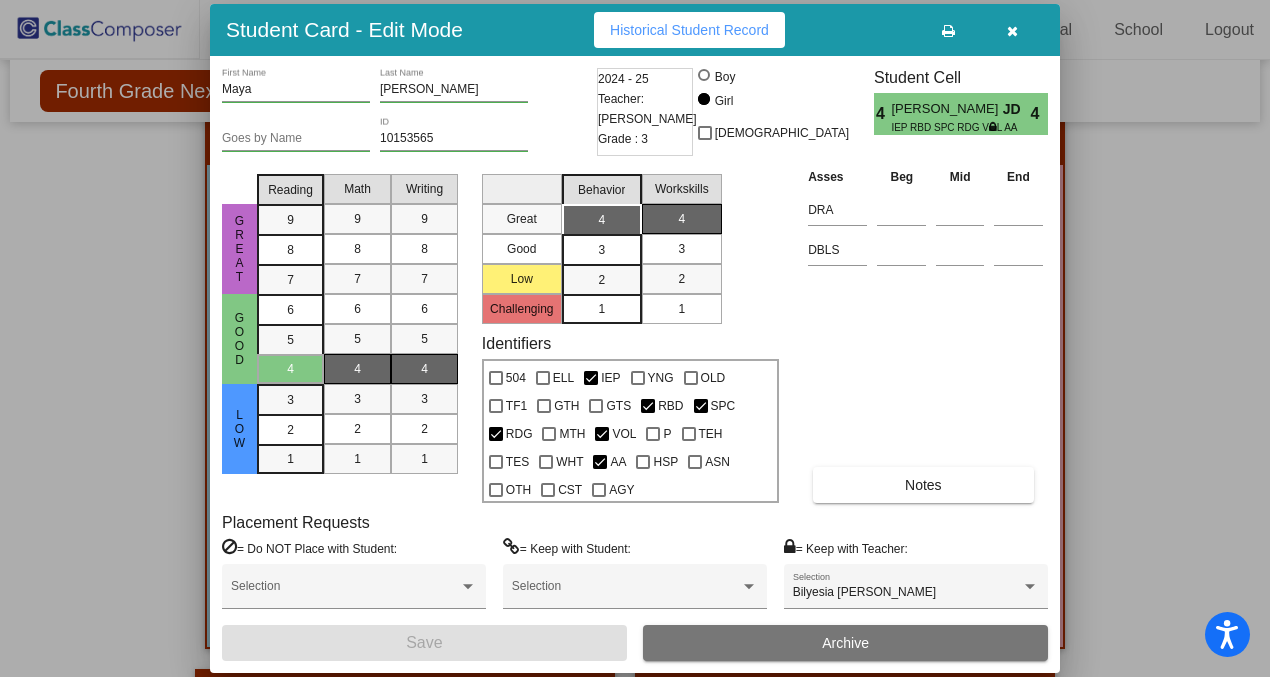 click at bounding box center (1012, 31) 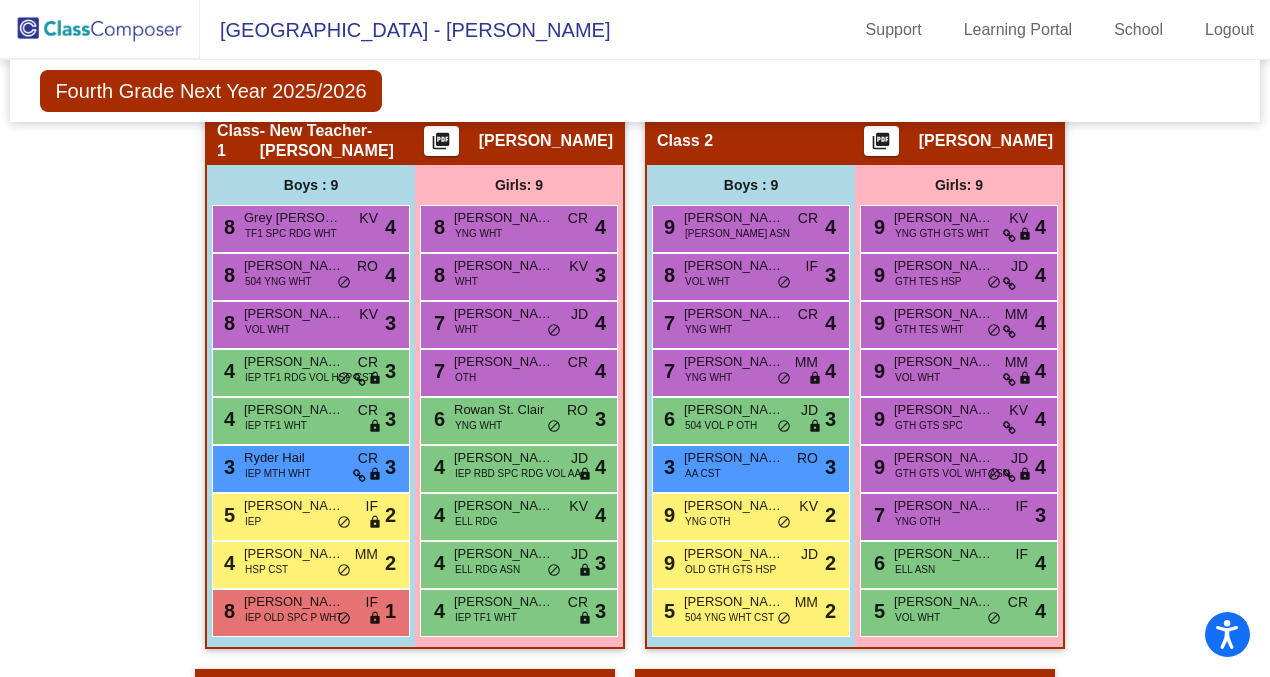 scroll, scrollTop: 637, scrollLeft: 0, axis: vertical 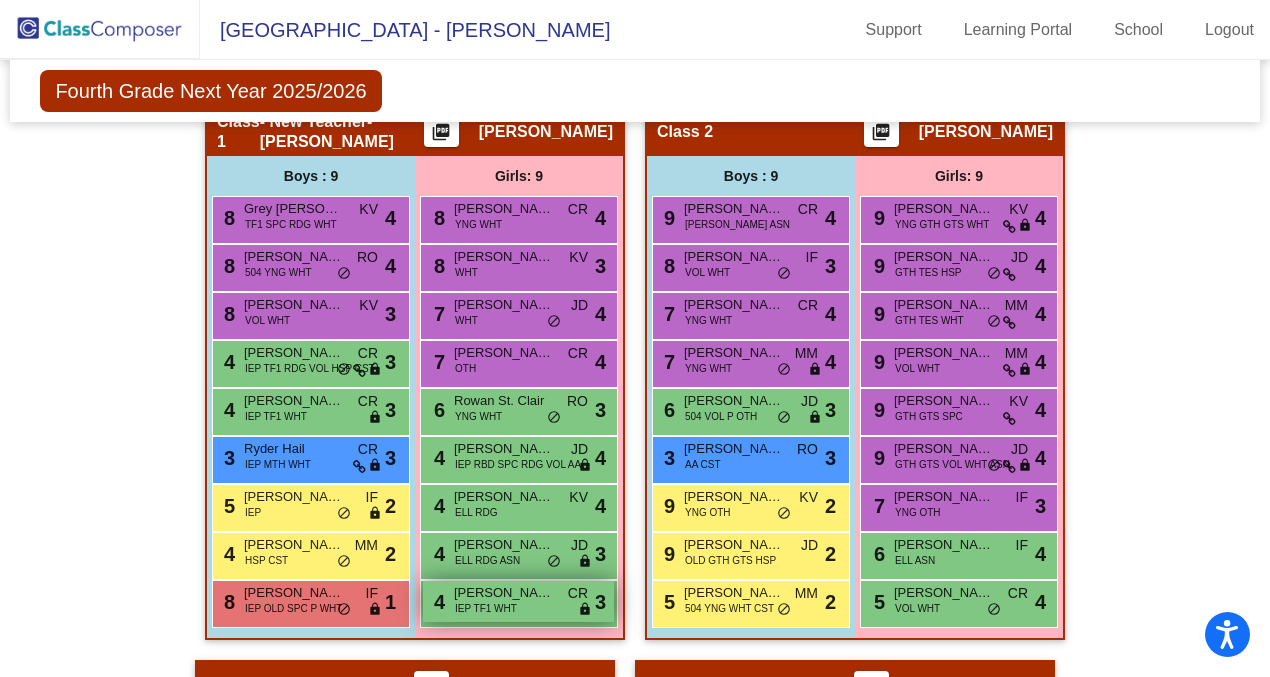 click on "4 Harper Brady IEP TF1 WHT CR lock do_not_disturb_alt 3" at bounding box center (518, 601) 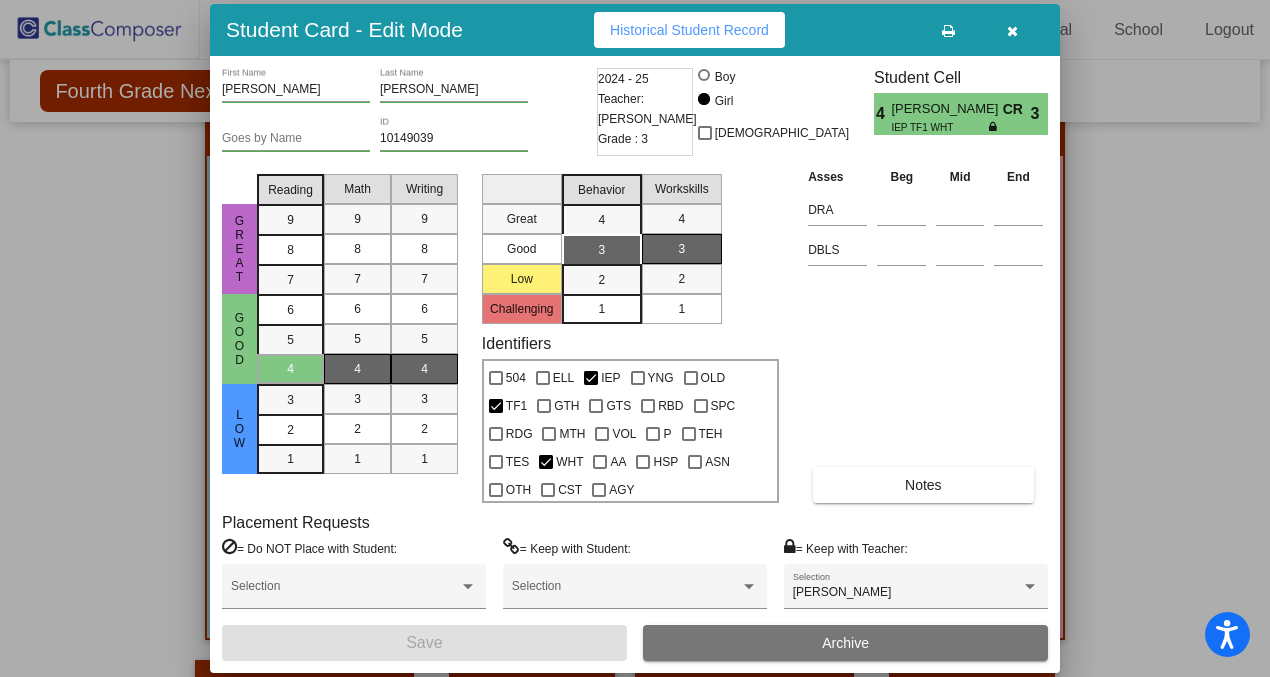click at bounding box center (1012, 31) 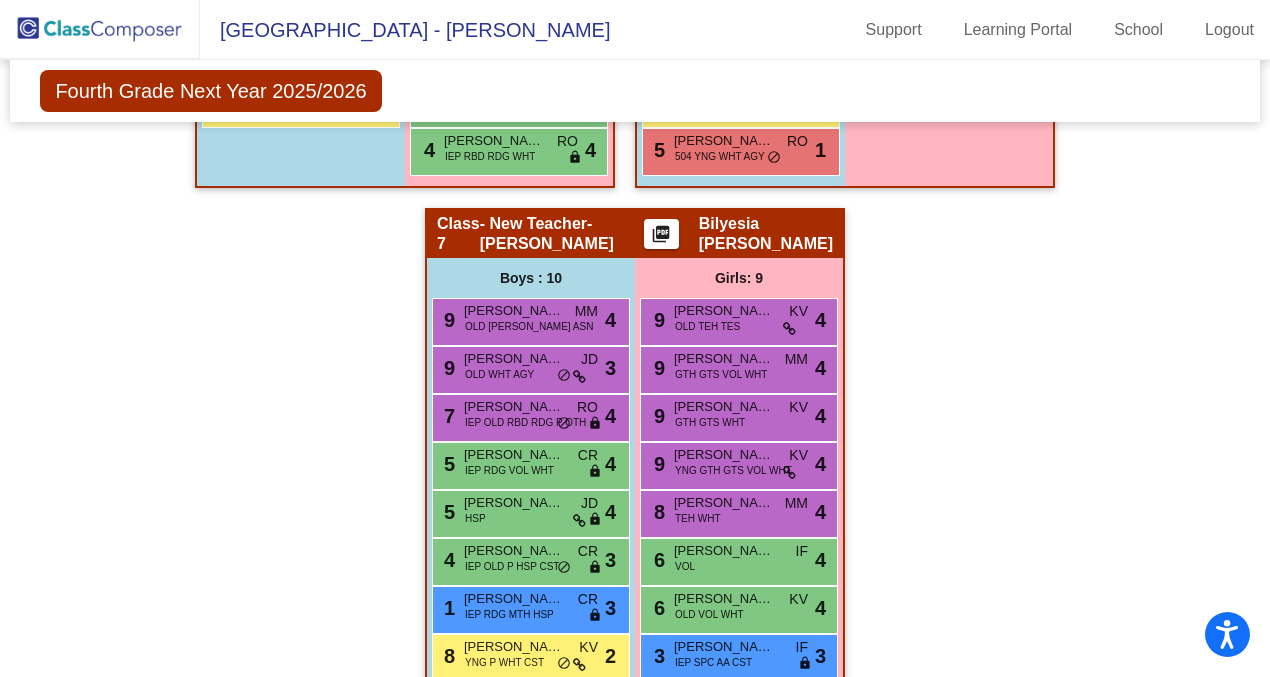 scroll, scrollTop: 2435, scrollLeft: 0, axis: vertical 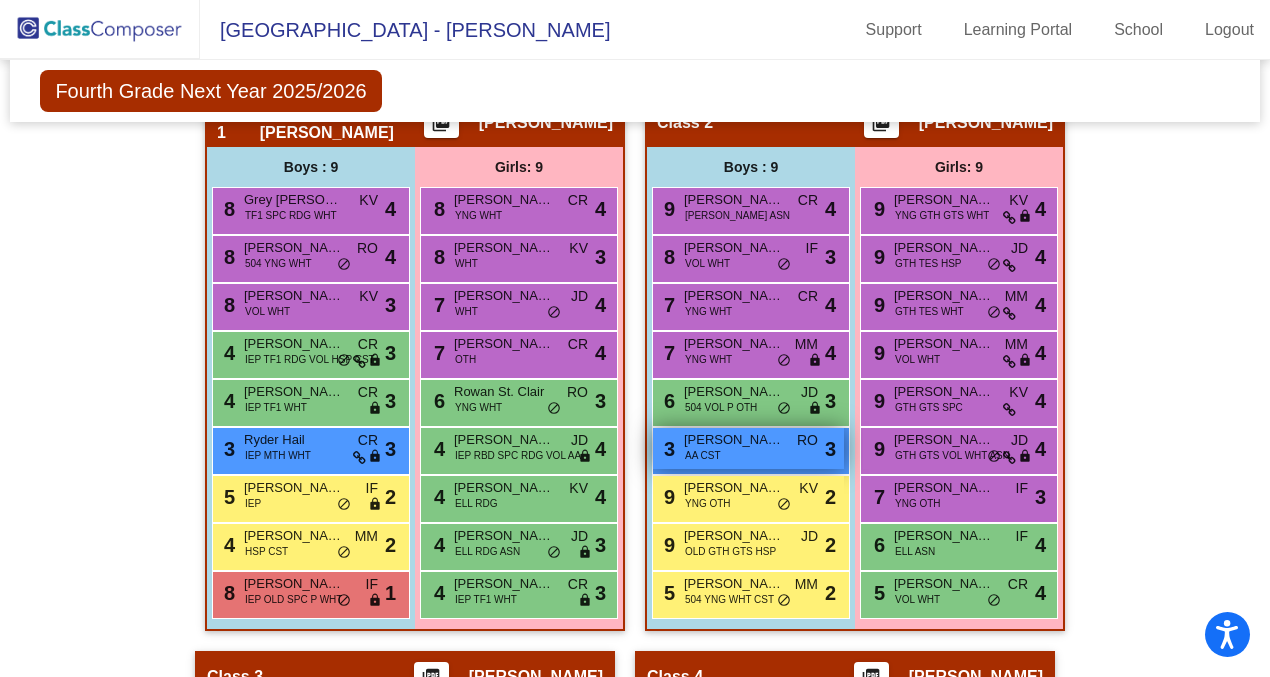 click on "3 Anthony Marshall AA CST RO lock do_not_disturb_alt 3" at bounding box center [748, 448] 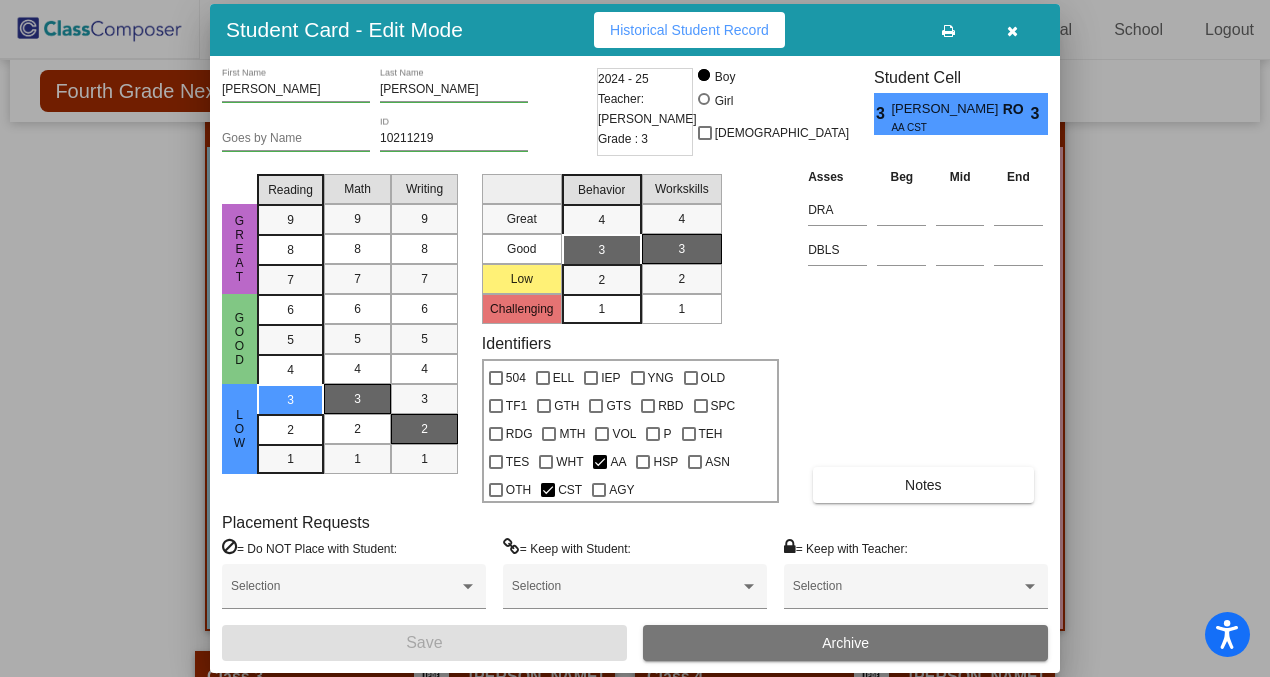click at bounding box center (1012, 31) 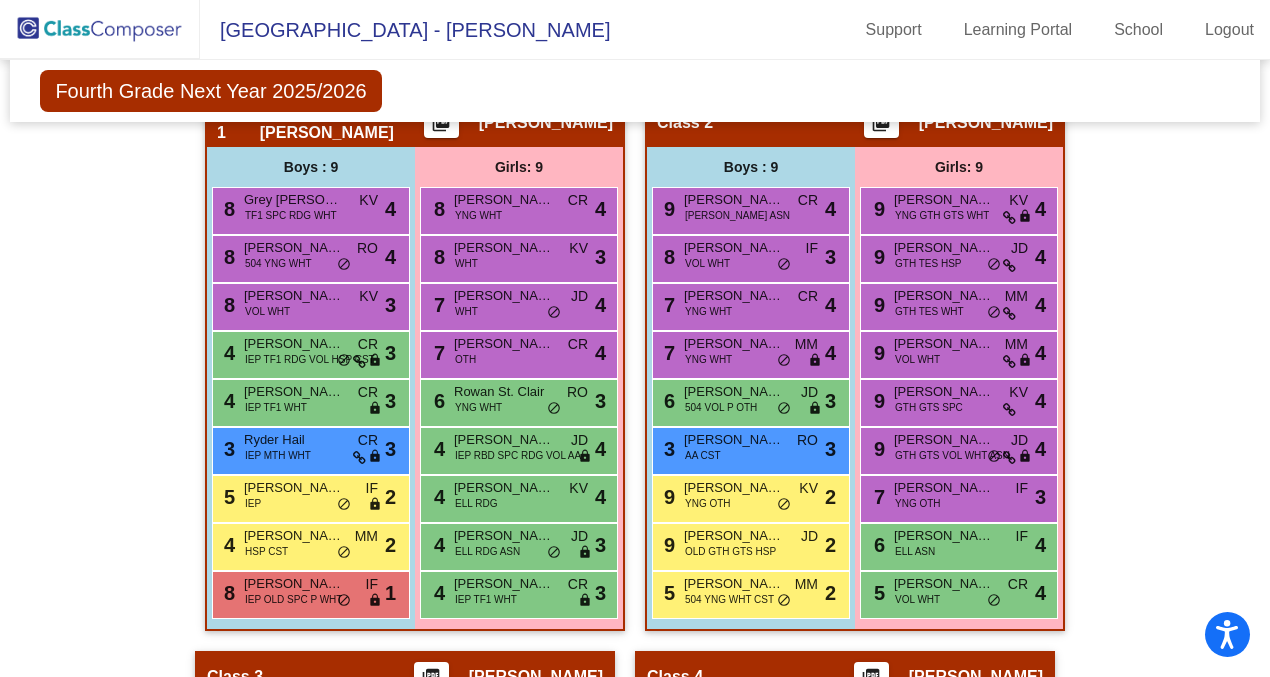 scroll, scrollTop: 636, scrollLeft: 0, axis: vertical 